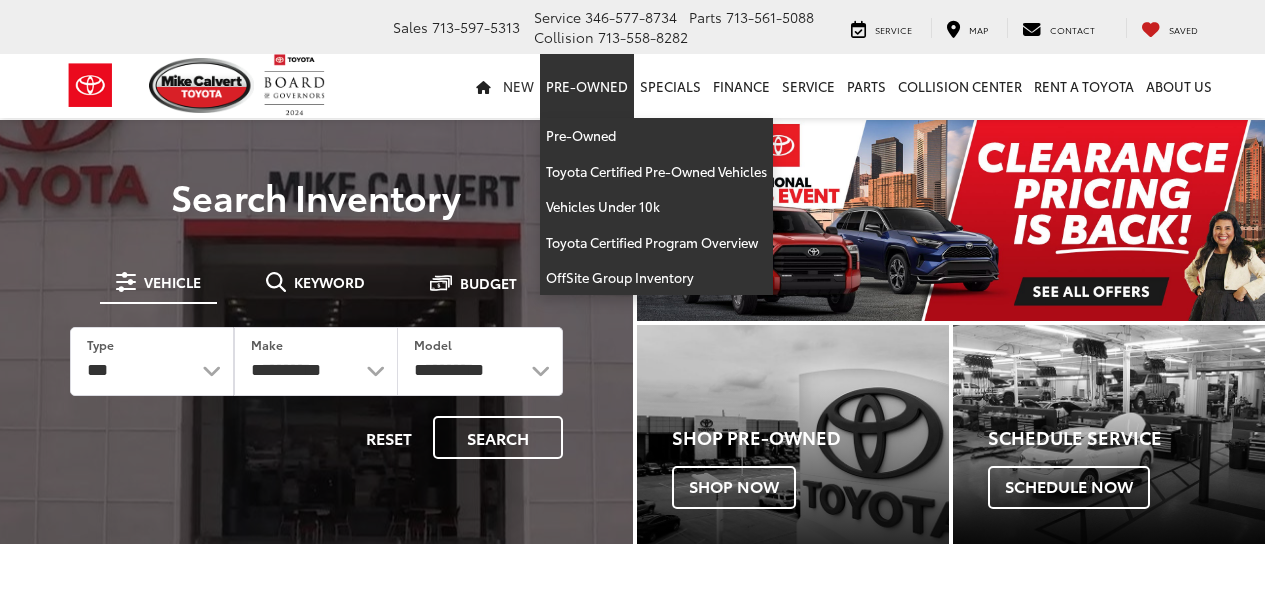 scroll, scrollTop: 0, scrollLeft: 0, axis: both 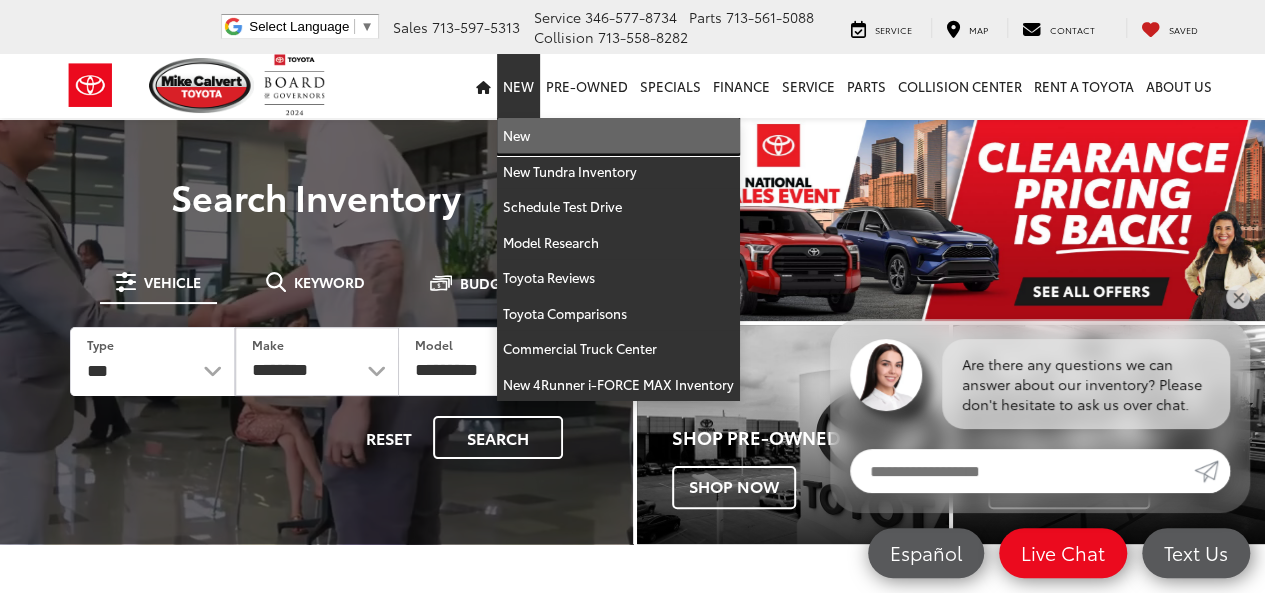 click on "New" at bounding box center [618, 136] 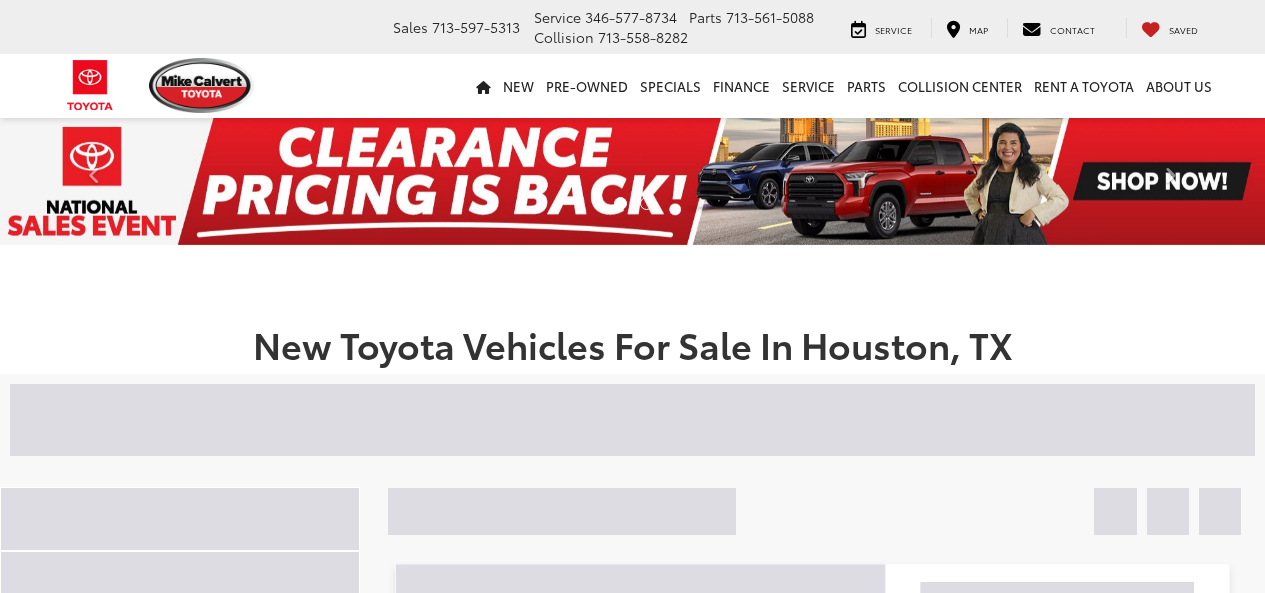 scroll, scrollTop: 0, scrollLeft: 0, axis: both 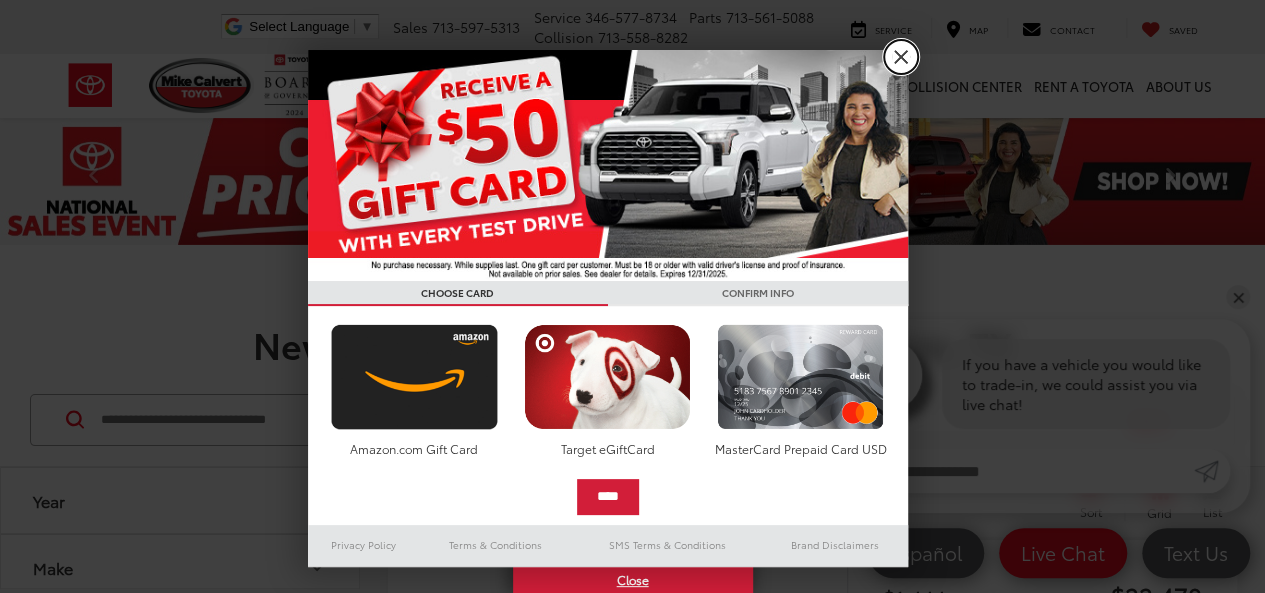 click on "X" at bounding box center (901, 57) 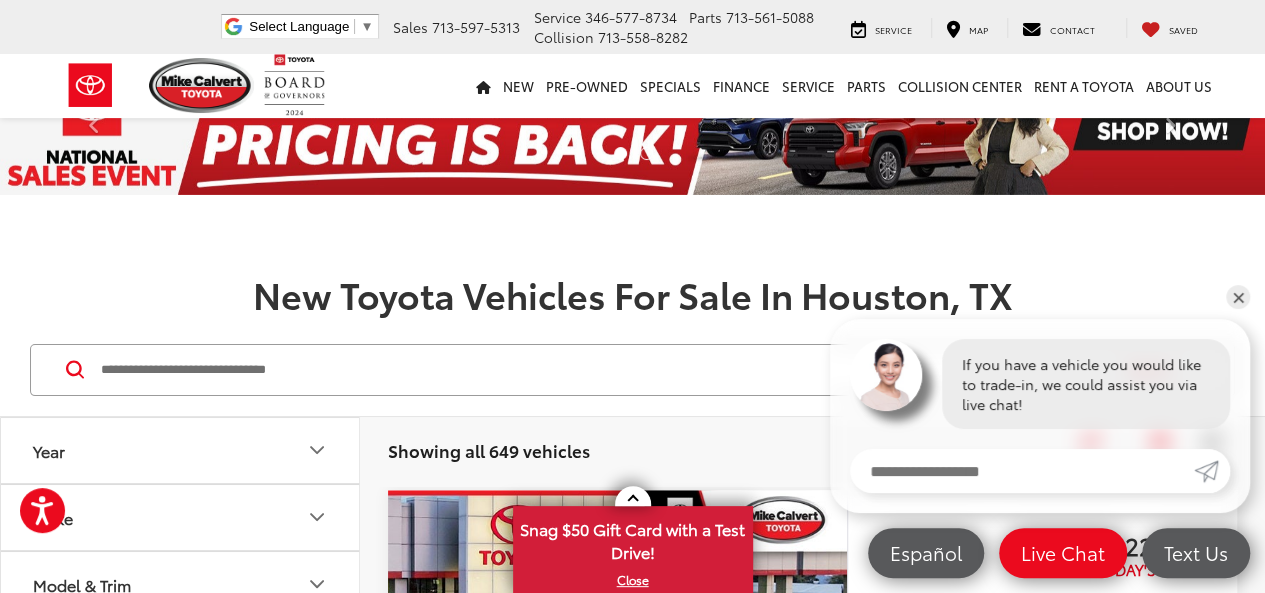 scroll, scrollTop: 300, scrollLeft: 0, axis: vertical 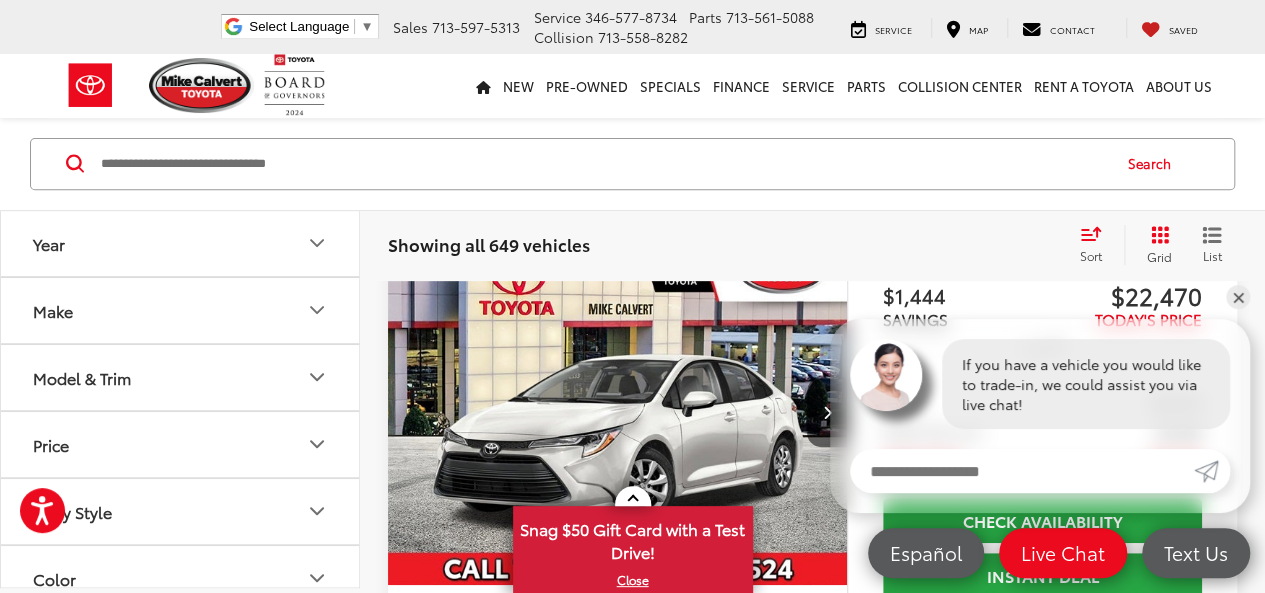 click on "Model & Trim" at bounding box center [181, 377] 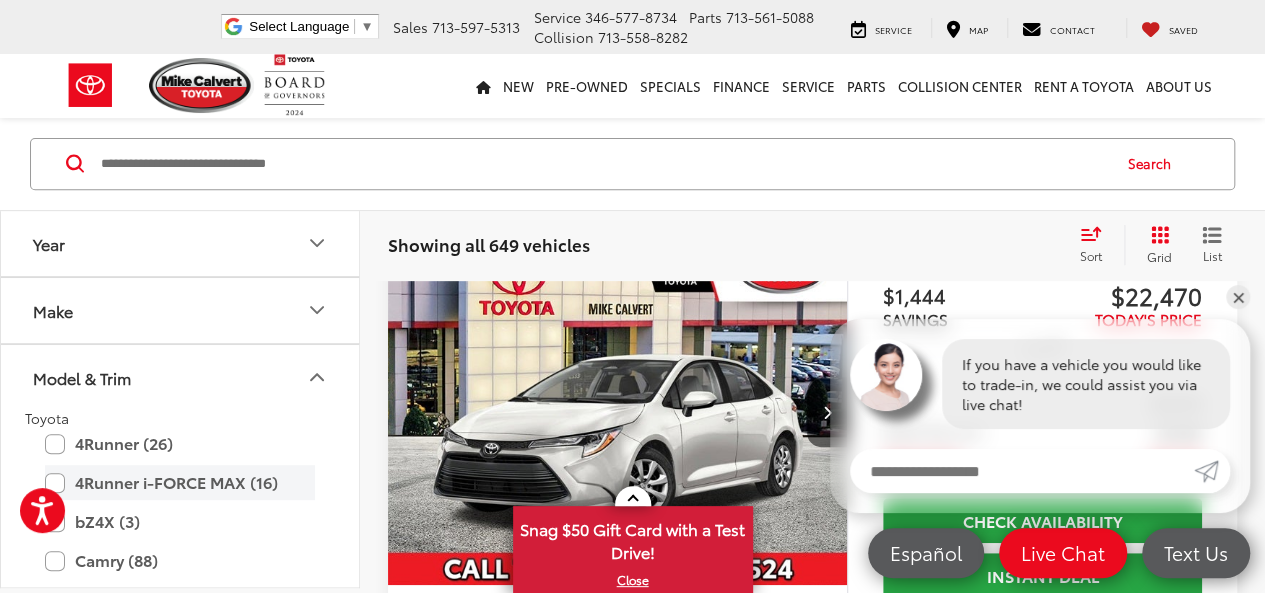 click on "4Runner i-FORCE MAX (16)" at bounding box center (180, 483) 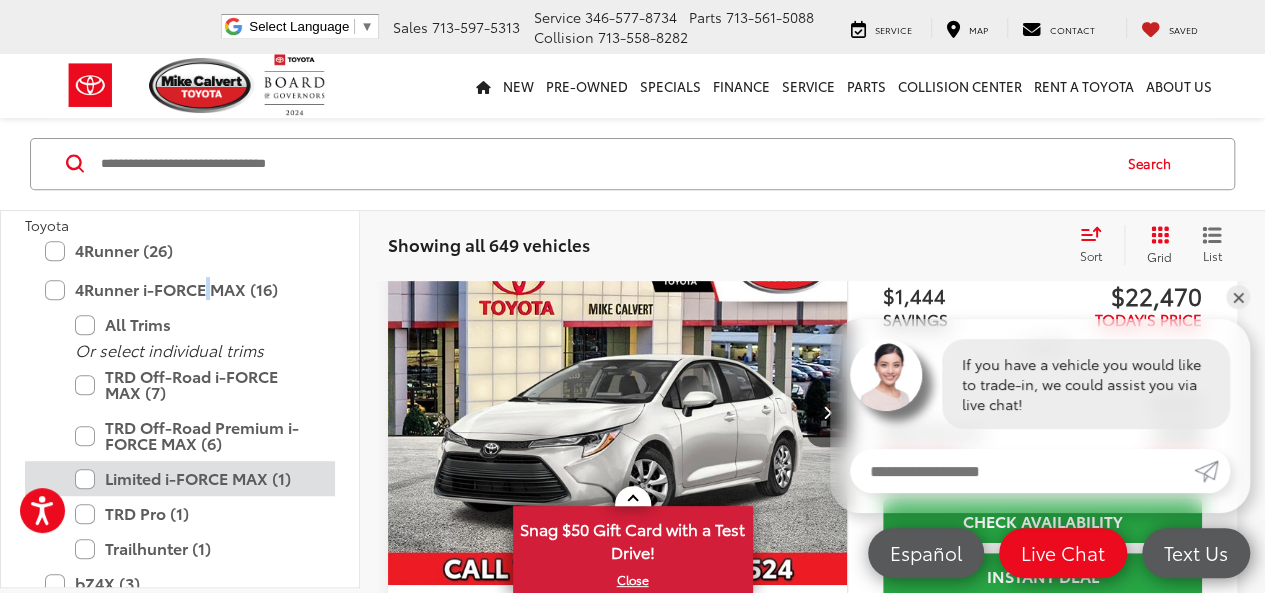 scroll, scrollTop: 200, scrollLeft: 0, axis: vertical 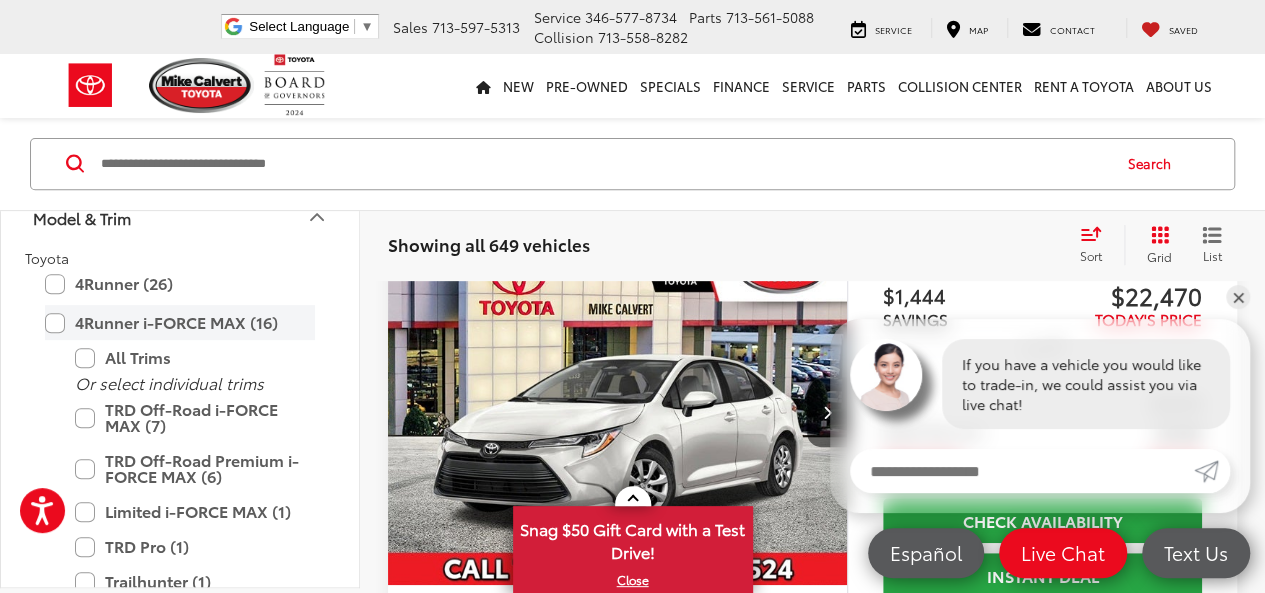 click on "4Runner i-FORCE MAX (16)" at bounding box center (180, 323) 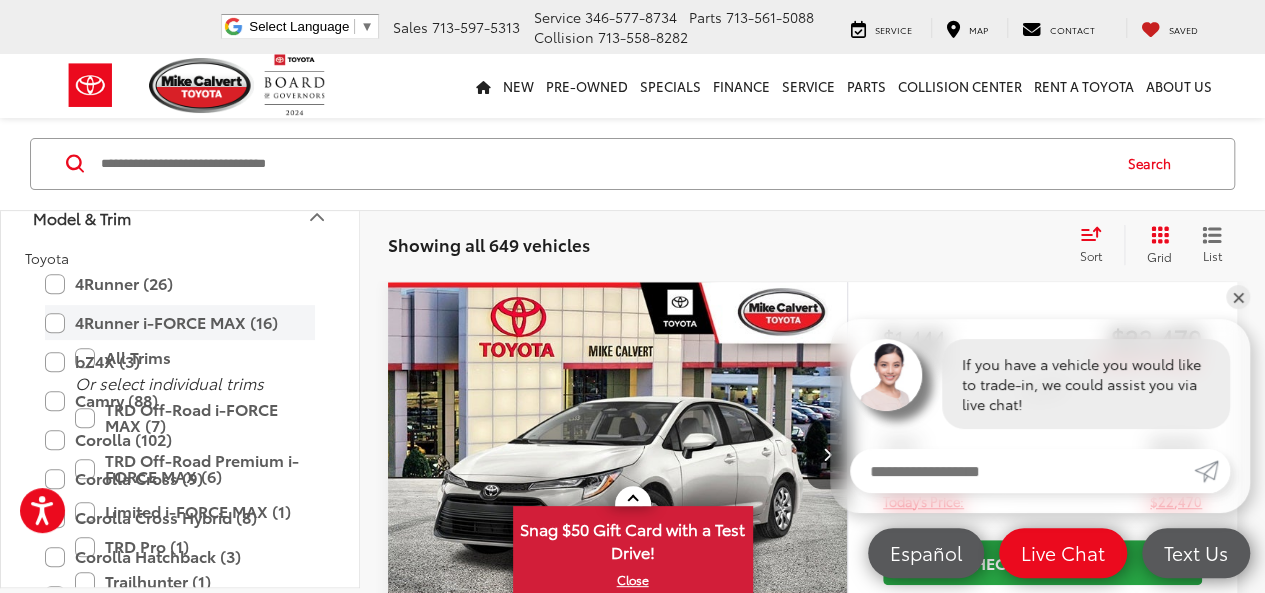scroll, scrollTop: 256, scrollLeft: 0, axis: vertical 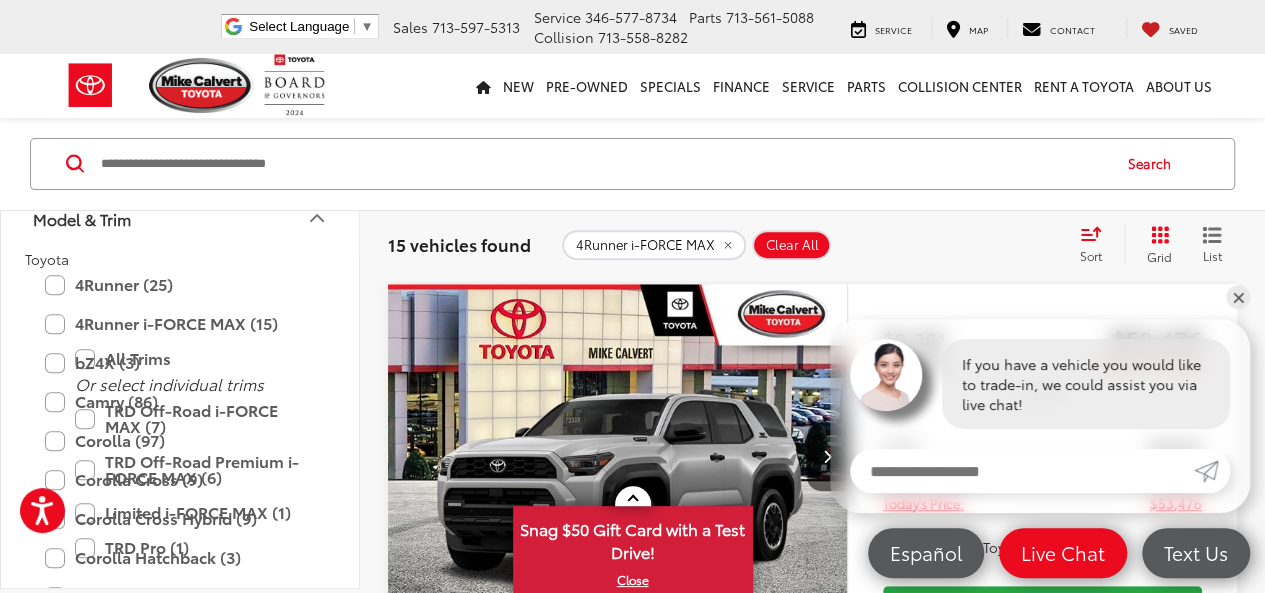 click on "15 vehicles found 4Runner i-FORCE MAX Clear All + 0 test Sort Price:  High to Low Price:  Low to High Year:  High to Low Year:  Low to High Distance:  Near to Far Distance:  Far to Near Featured Vehicles Grid List" at bounding box center [812, 245] 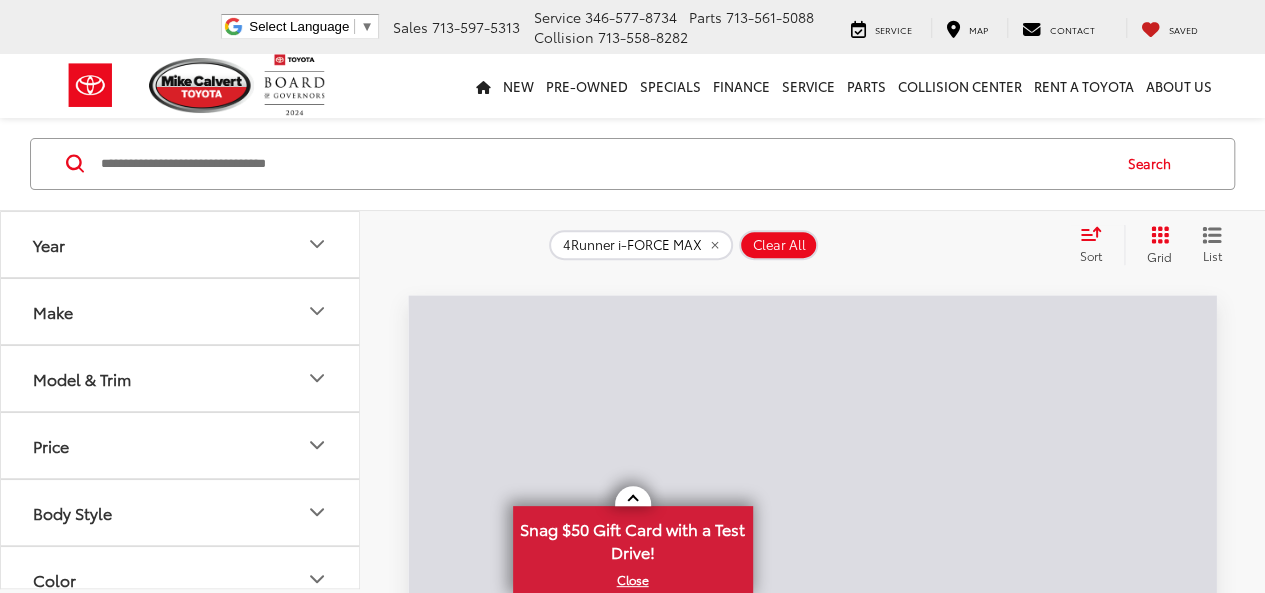scroll, scrollTop: 256, scrollLeft: 0, axis: vertical 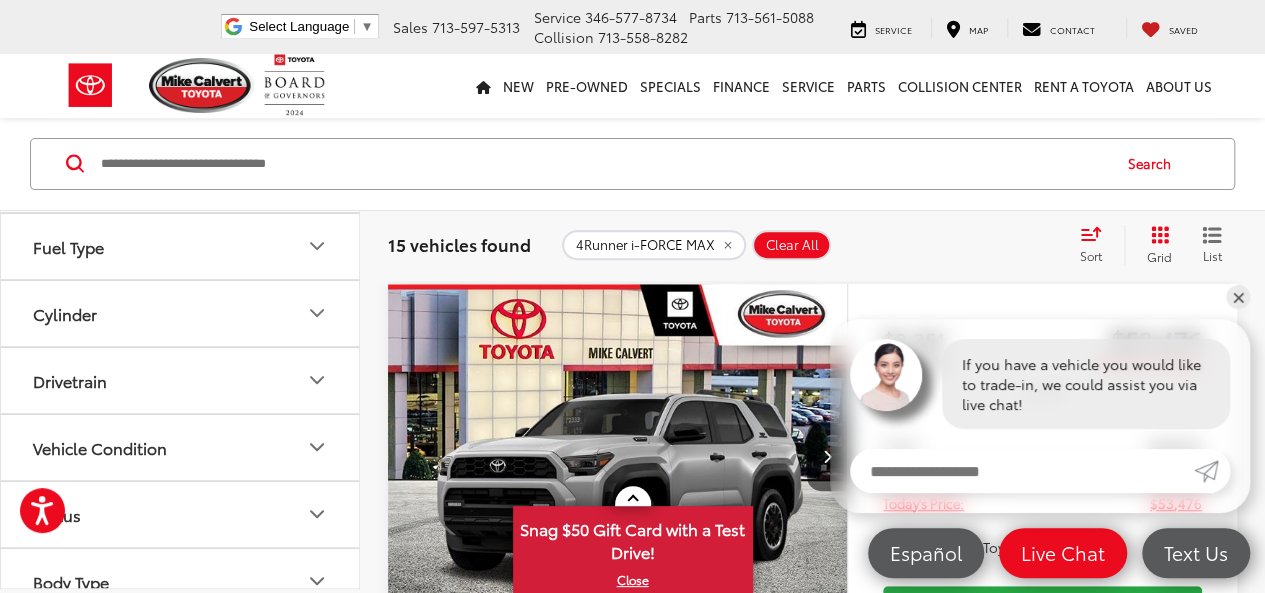 click on "Drivetrain" at bounding box center [181, 380] 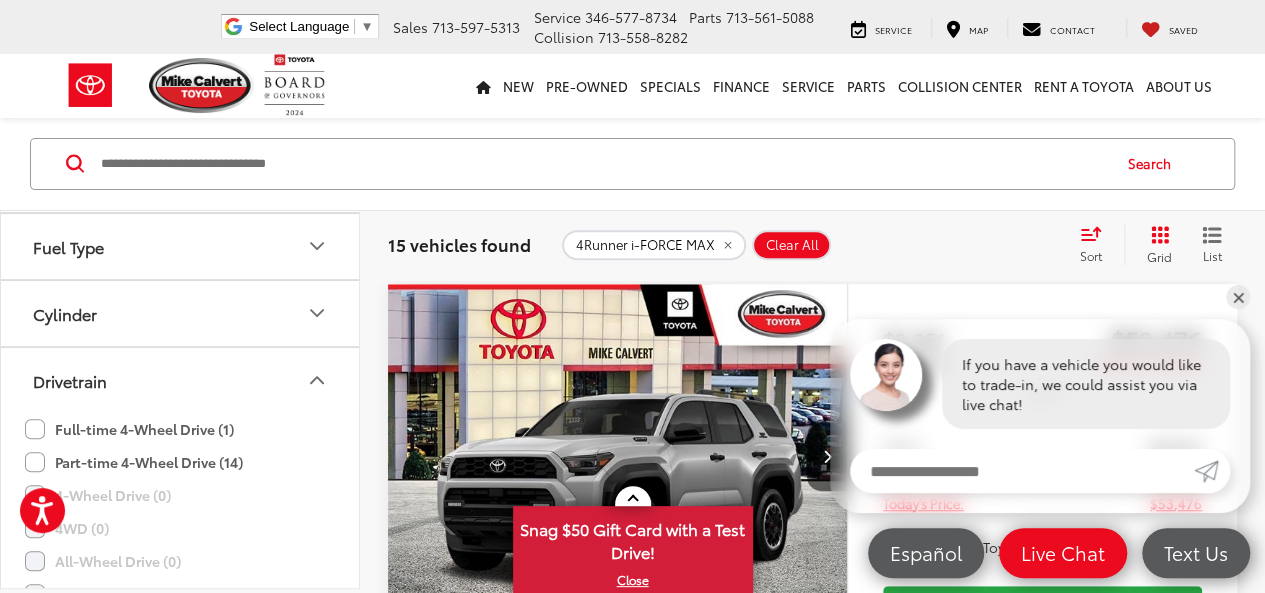 scroll, scrollTop: 500, scrollLeft: 0, axis: vertical 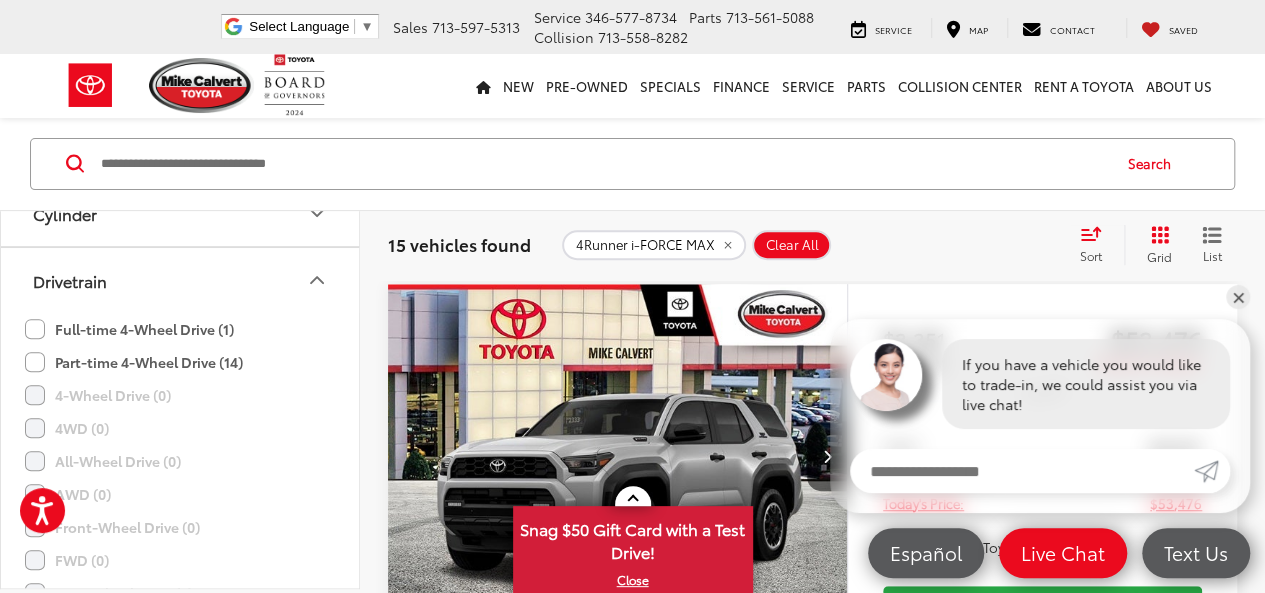 click on "Part-time 4-Wheel Drive (14)" 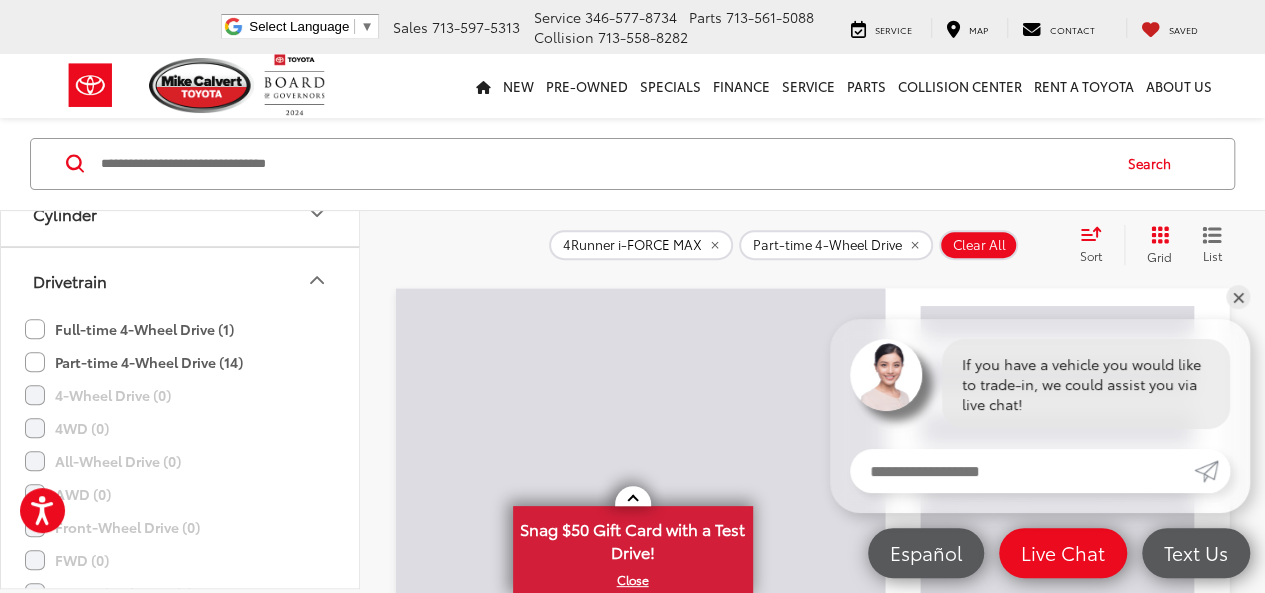 click on "Full-time 4-Wheel Drive (1)" 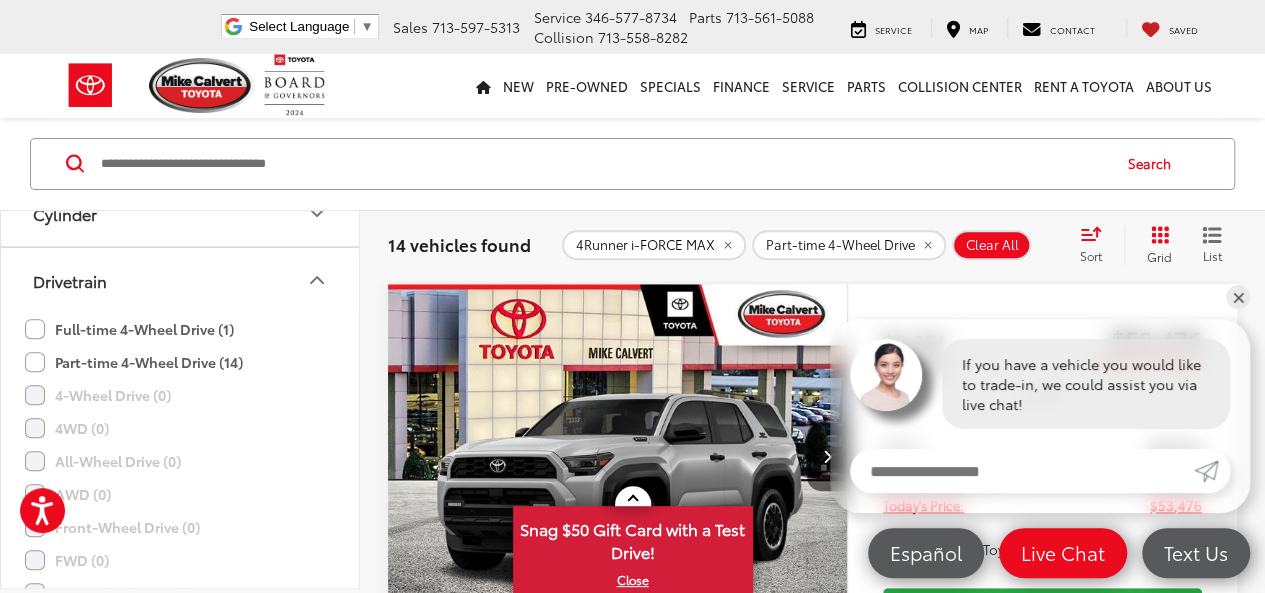 scroll, scrollTop: 0, scrollLeft: 0, axis: both 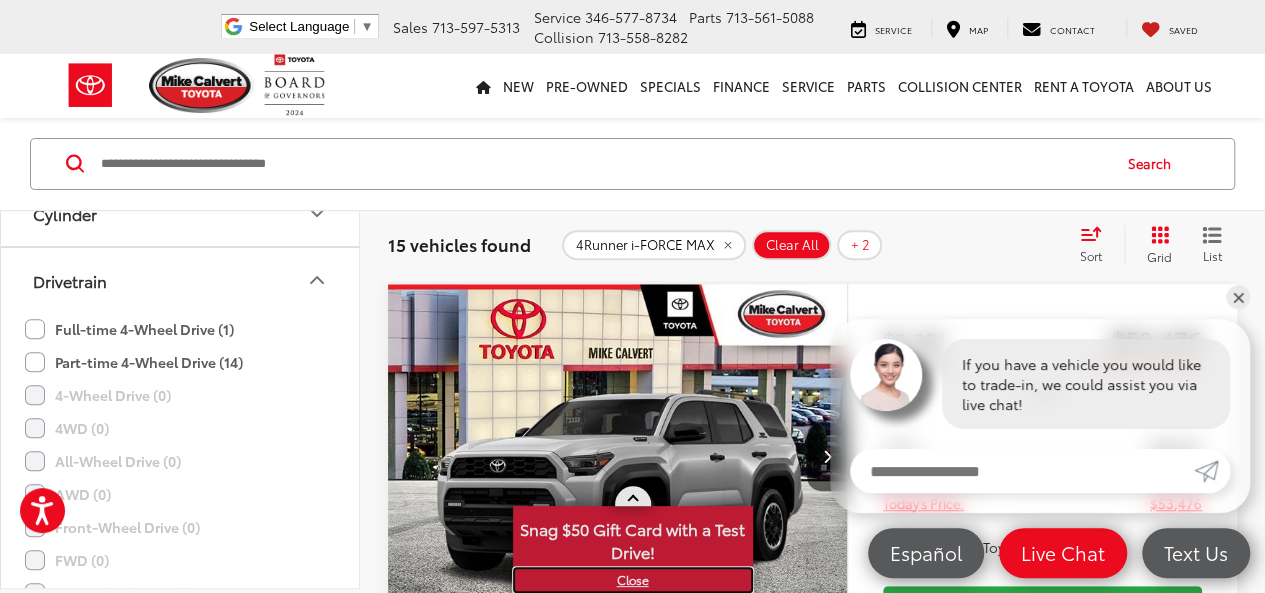 click on "X" at bounding box center (633, 580) 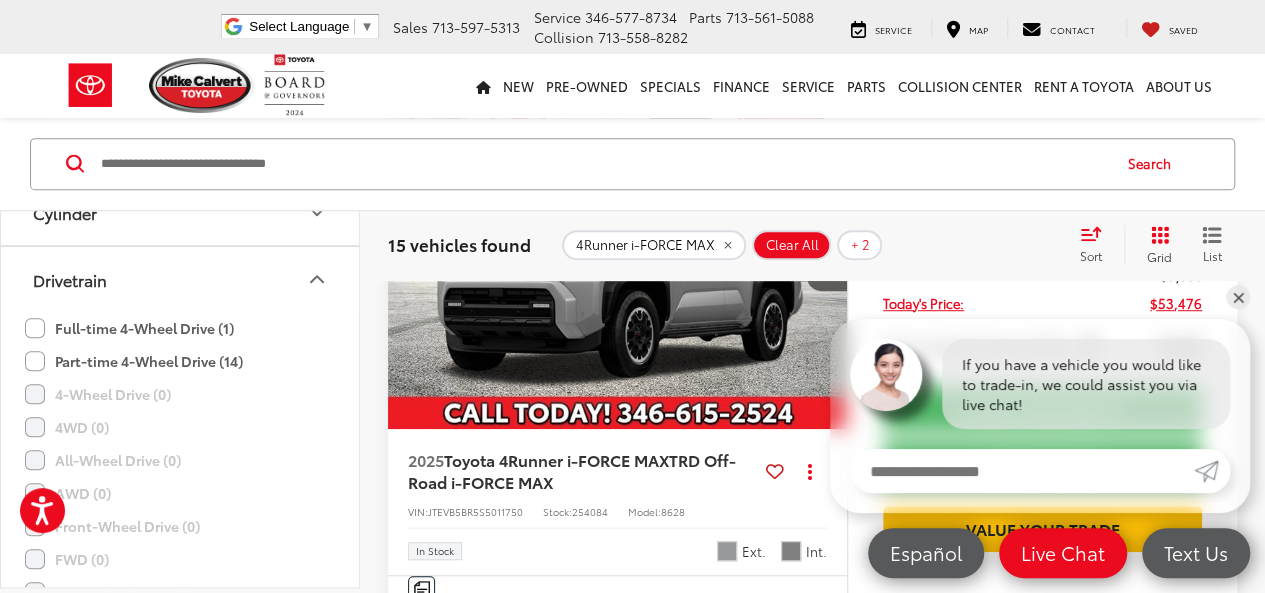 scroll, scrollTop: 356, scrollLeft: 0, axis: vertical 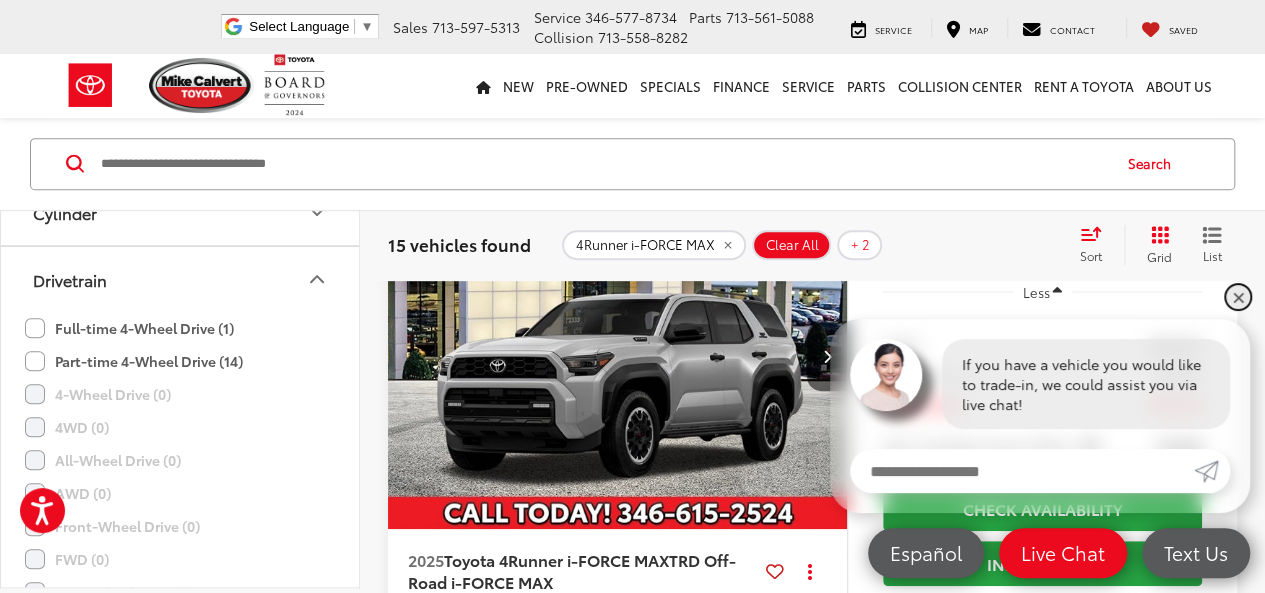 click on "✕" at bounding box center [1238, 297] 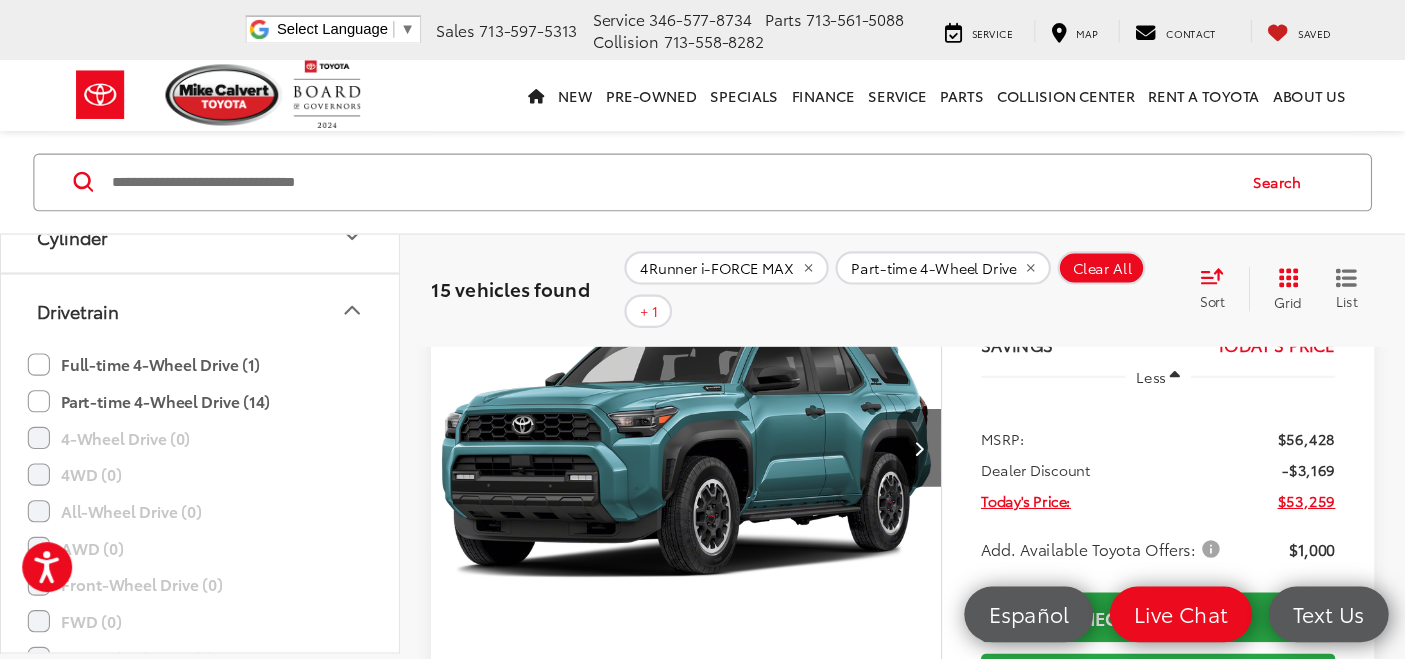 scroll, scrollTop: 3156, scrollLeft: 0, axis: vertical 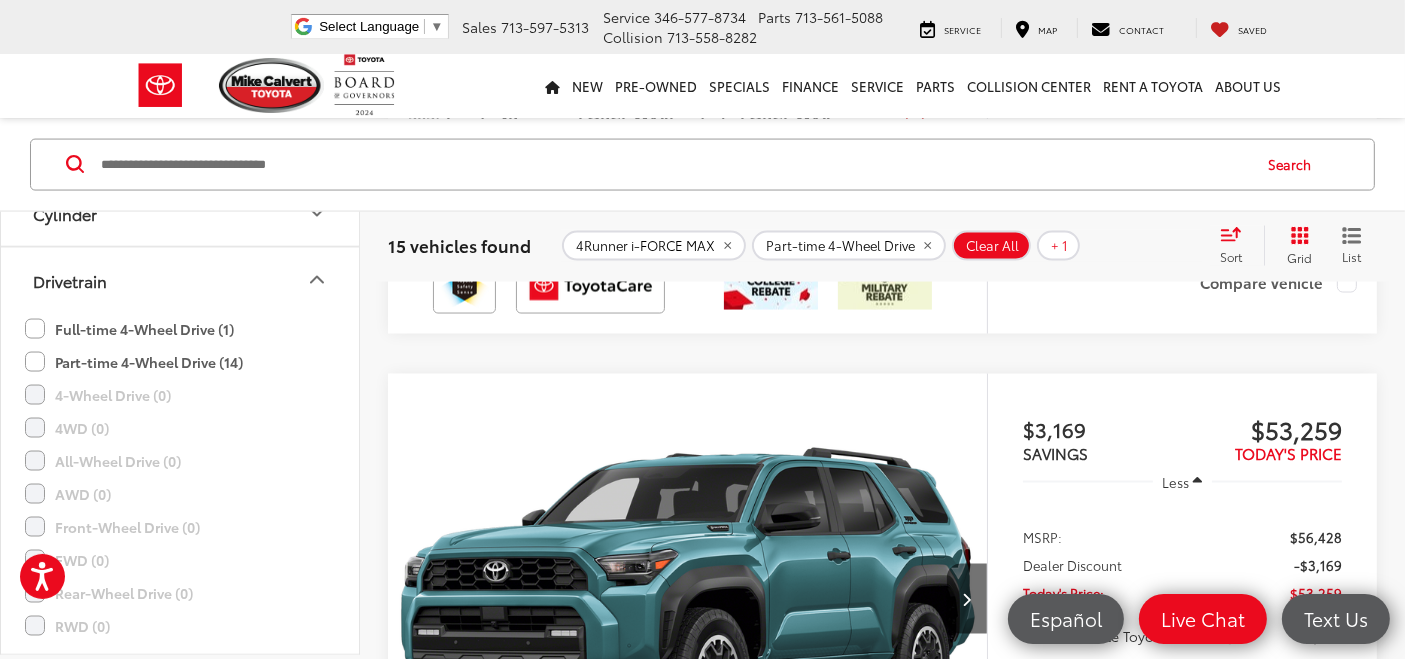 drag, startPoint x: 1252, startPoint y: 1, endPoint x: 1062, endPoint y: 342, distance: 390.36008 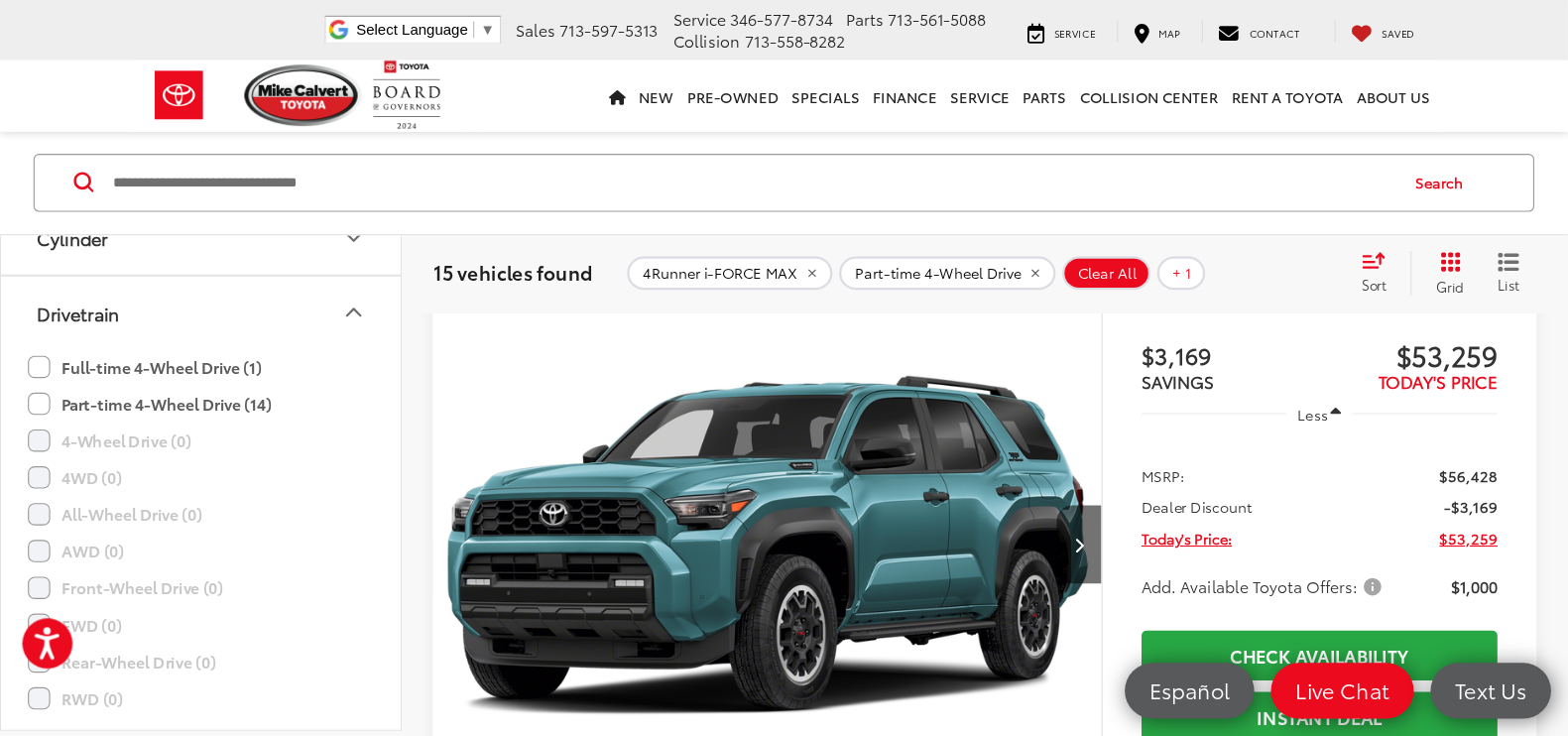 scroll, scrollTop: 3241, scrollLeft: 0, axis: vertical 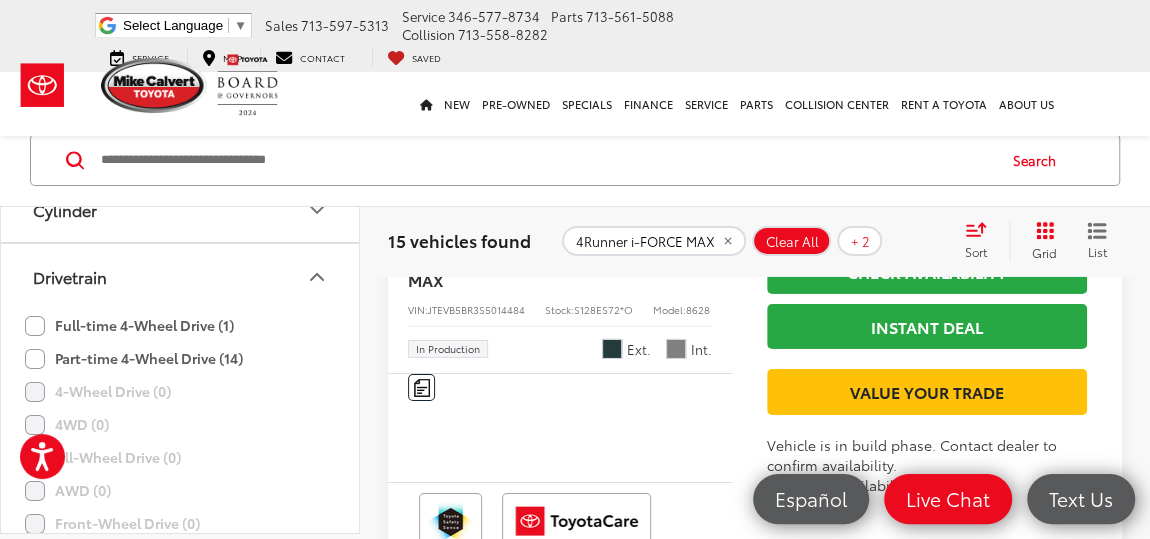 drag, startPoint x: 1382, startPoint y: 0, endPoint x: 862, endPoint y: 276, distance: 588.70703 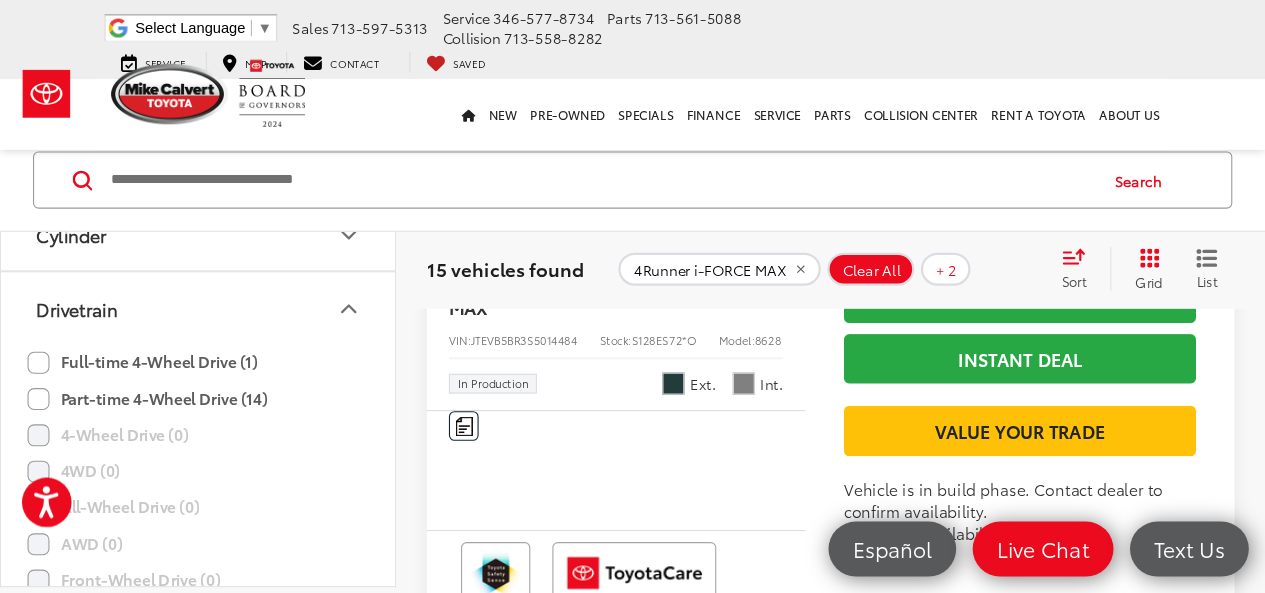 scroll, scrollTop: 3228, scrollLeft: 0, axis: vertical 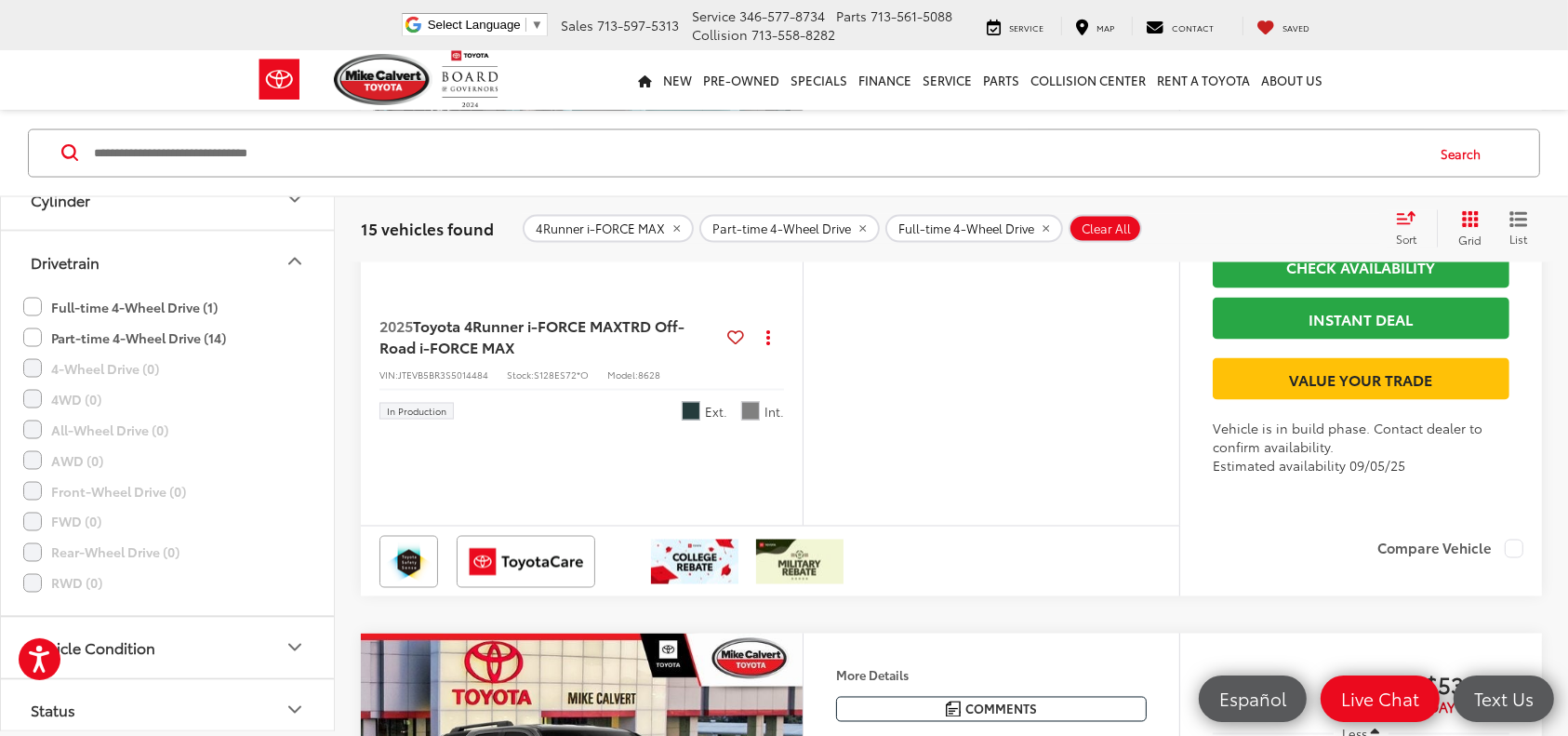 drag, startPoint x: 1043, startPoint y: 2, endPoint x: 1119, endPoint y: 406, distance: 411.08637 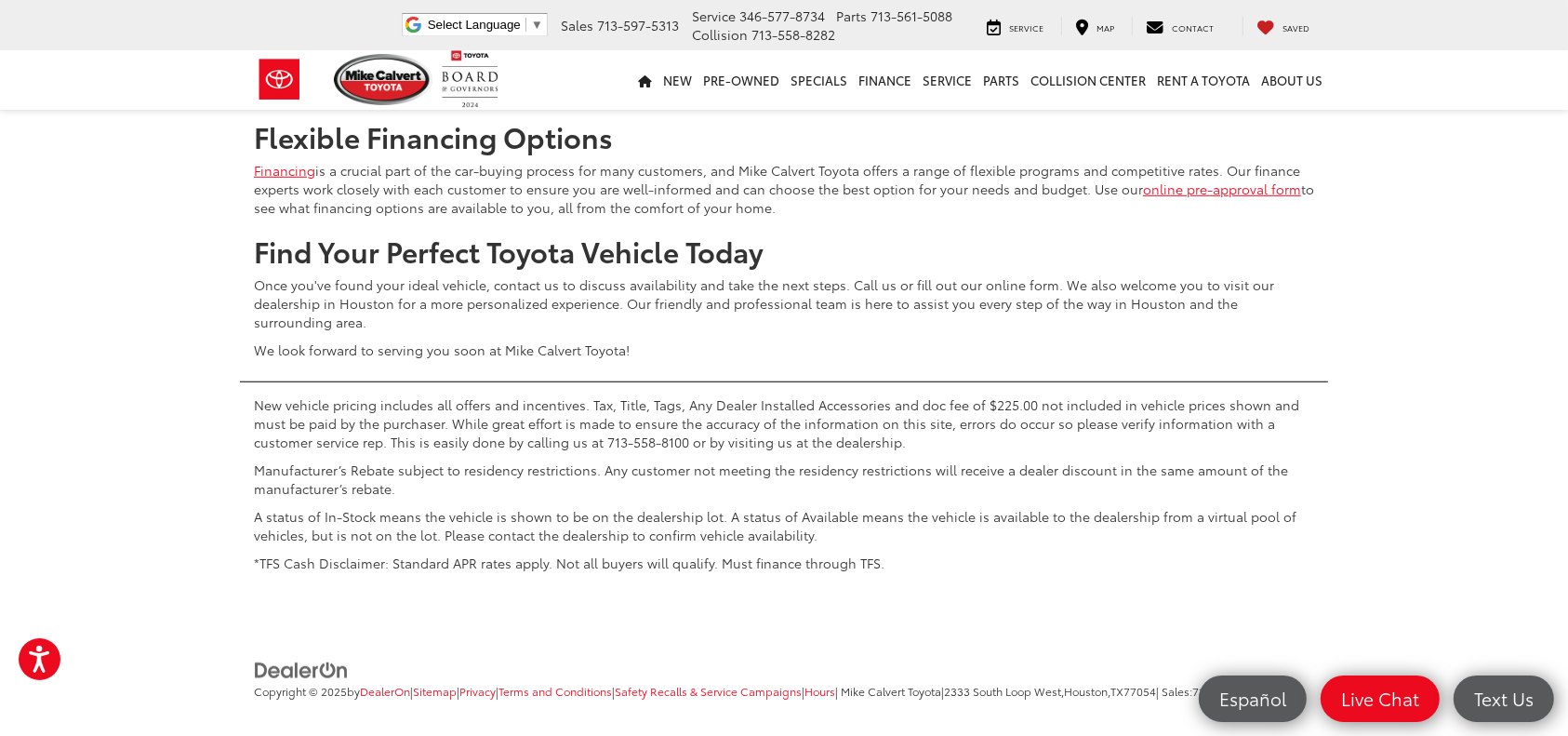 scroll, scrollTop: 8612, scrollLeft: 0, axis: vertical 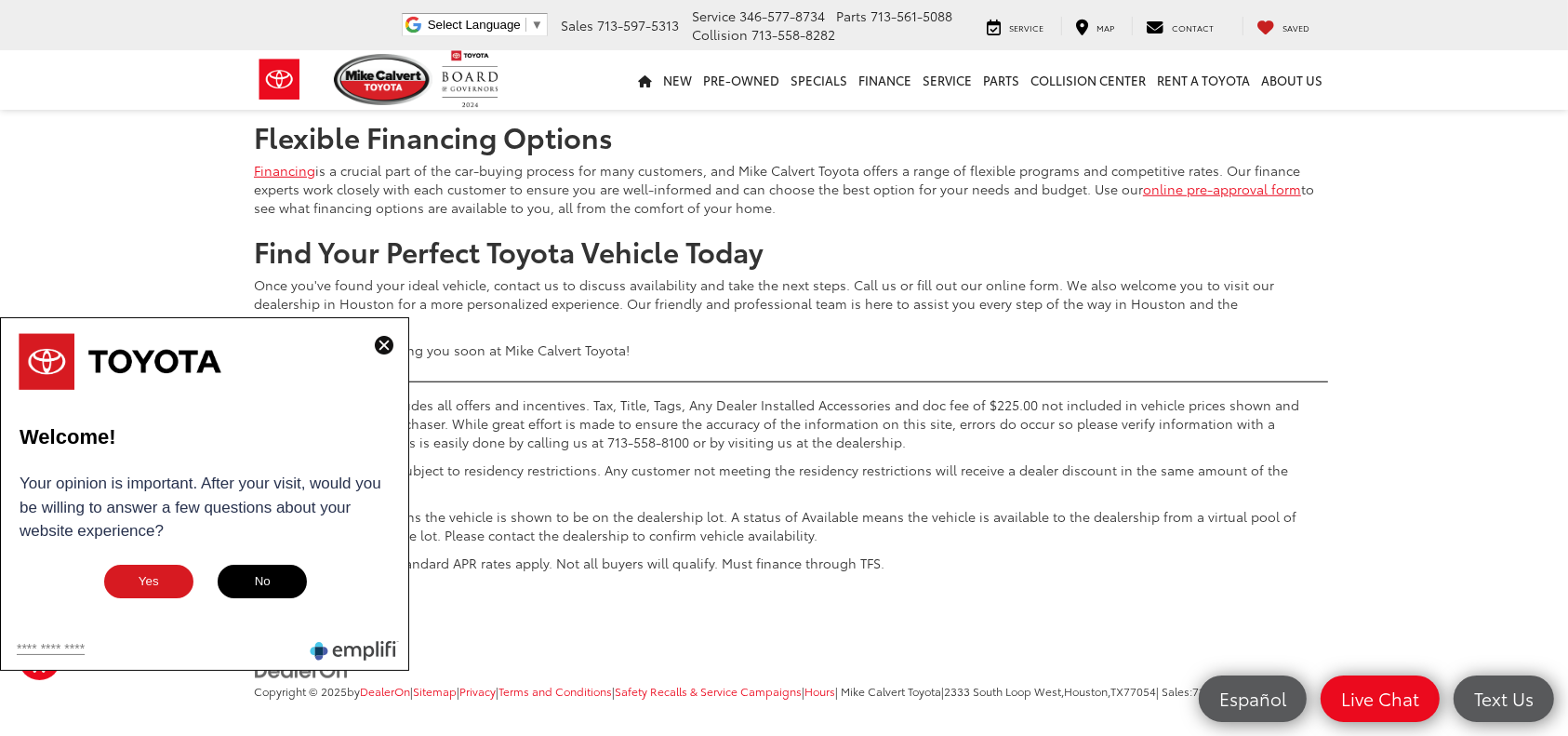 click on "2025  Toyota 4Runner i-FORCE MAX  TRD Off-Road i-FORCE MAX
Copy Link Share Print View Details VIN:  JTEVB5BR5S5011750 Stock:  254084 Model:  8628 In Stock Ext. Int. Features 4WD/AWD Android Auto Apple CarPlay Keyless Entry Emergency Brake Assist Wireless Phone Charging Disclaimer More Details Comments Dealer Comments Price includes: $500 - TFS College Grad Program. Exp. 08/04/2025 $500 - TFS Toyota Lease Loyalty Program . $500ExpDate   Cutting Edge 2025 Toyota 4Runner i-FORCE MAX Hybrid TRD Off-Road 4WD 8-Speed Automatic 2.4L I4 FI Hybrid Turbocharged DOHC 16V 2.4L I4 FI Hybrid Turbocharged DOHC 16V. Recent Arrival! More...   Track Price
$3,351
SAVINGS
$53,476
TODAY'S PRICE
Less
MSRP:
$56,827
Dealer Discount
-$3,351" 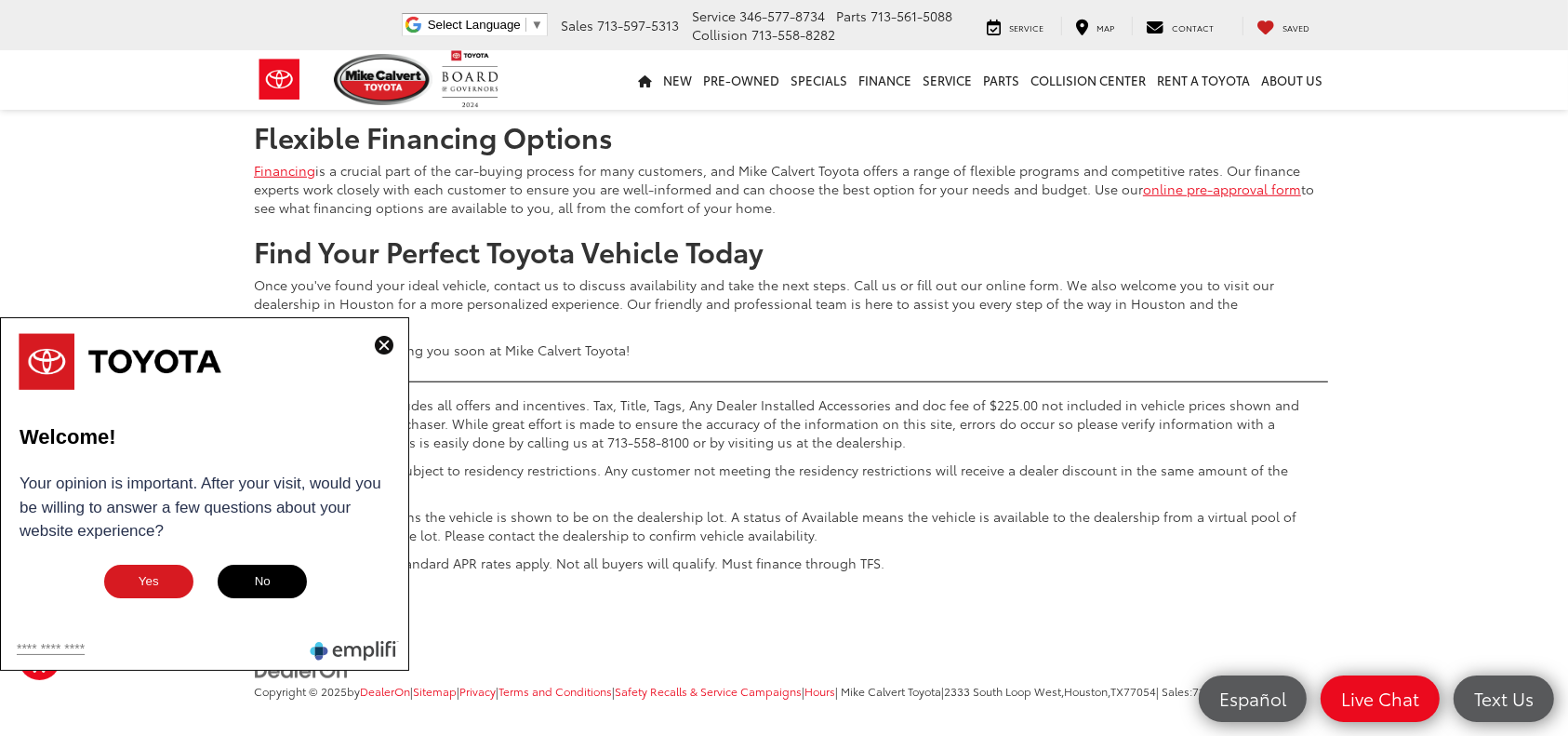 scroll, scrollTop: 8737, scrollLeft: 0, axis: vertical 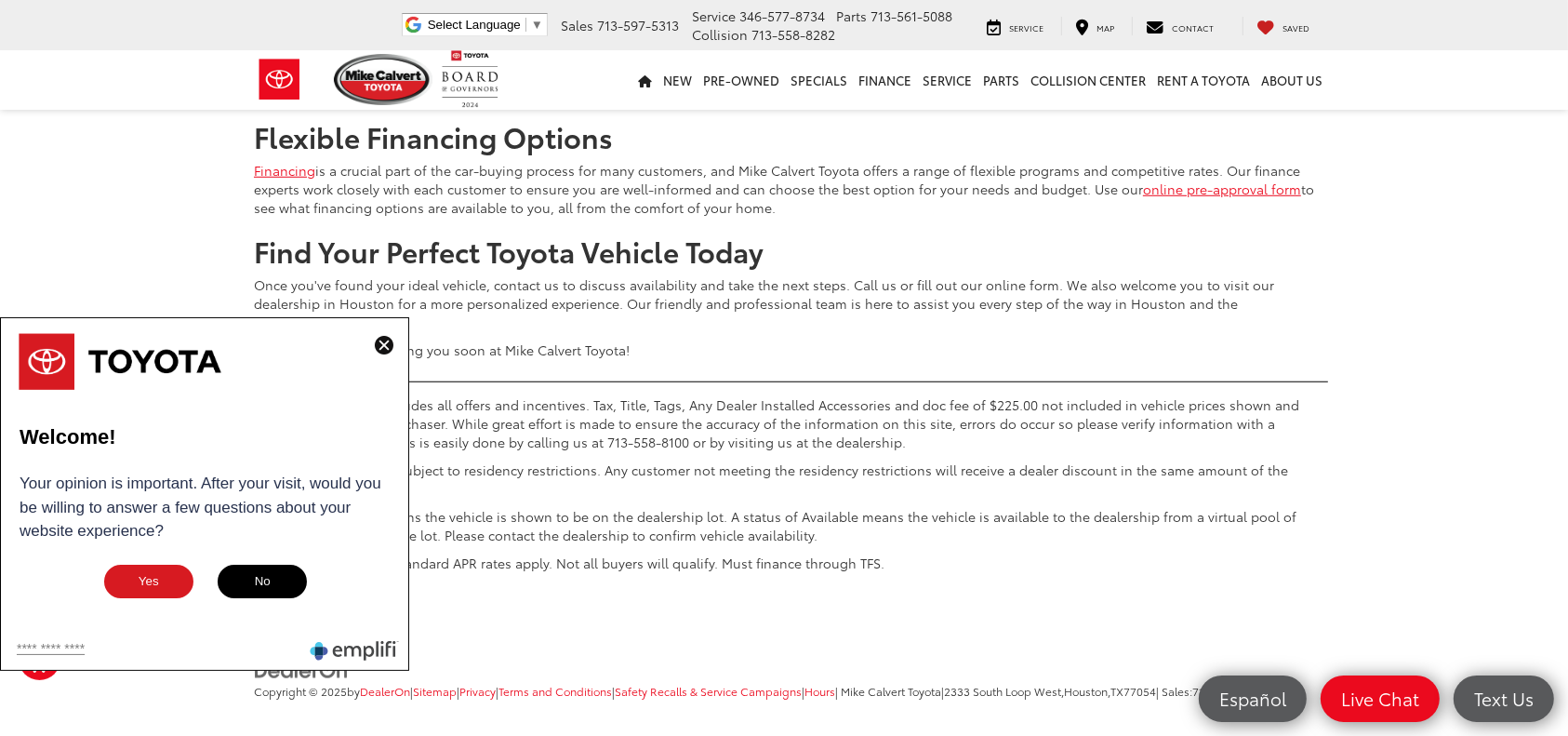 click on "Show: 24" 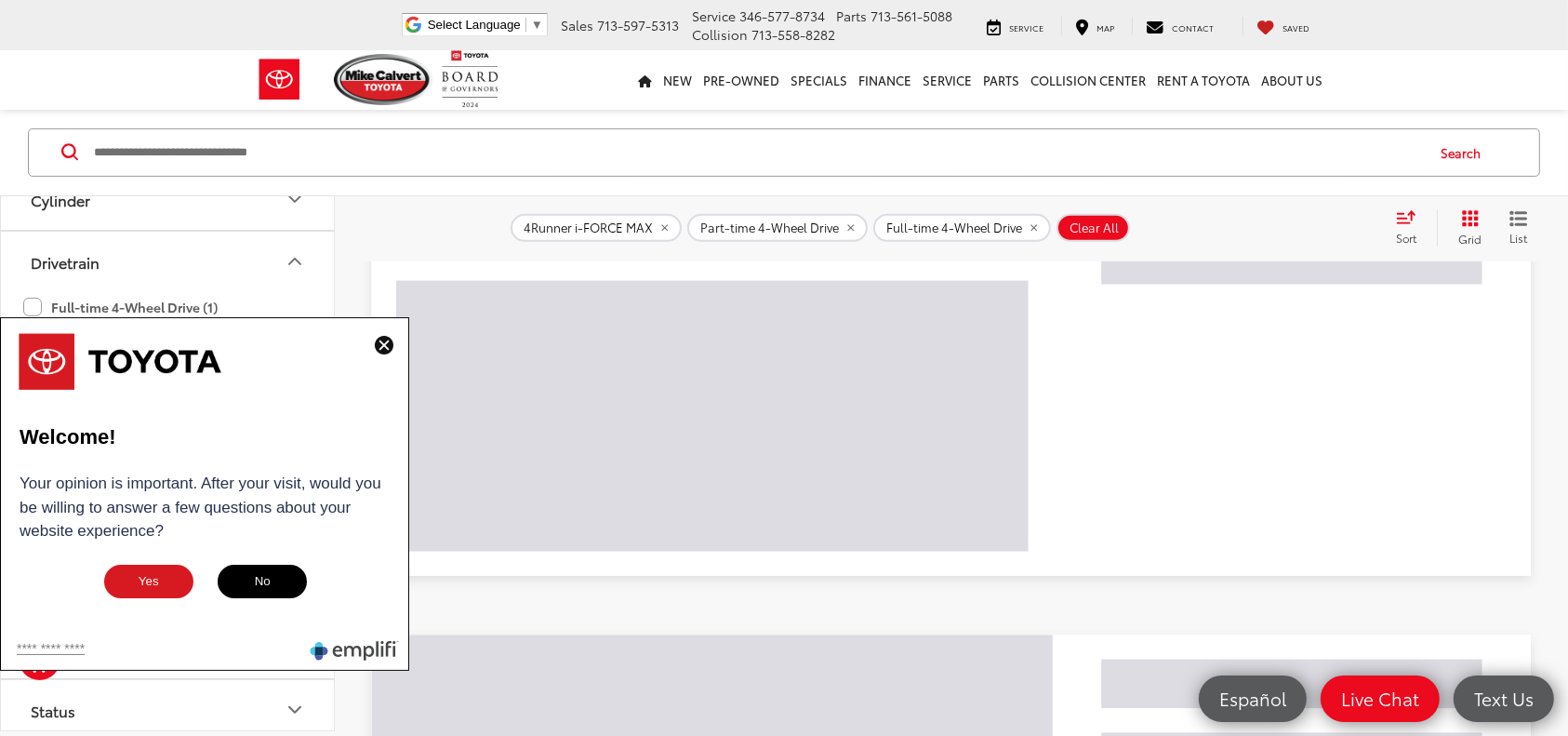 scroll, scrollTop: 276, scrollLeft: 0, axis: vertical 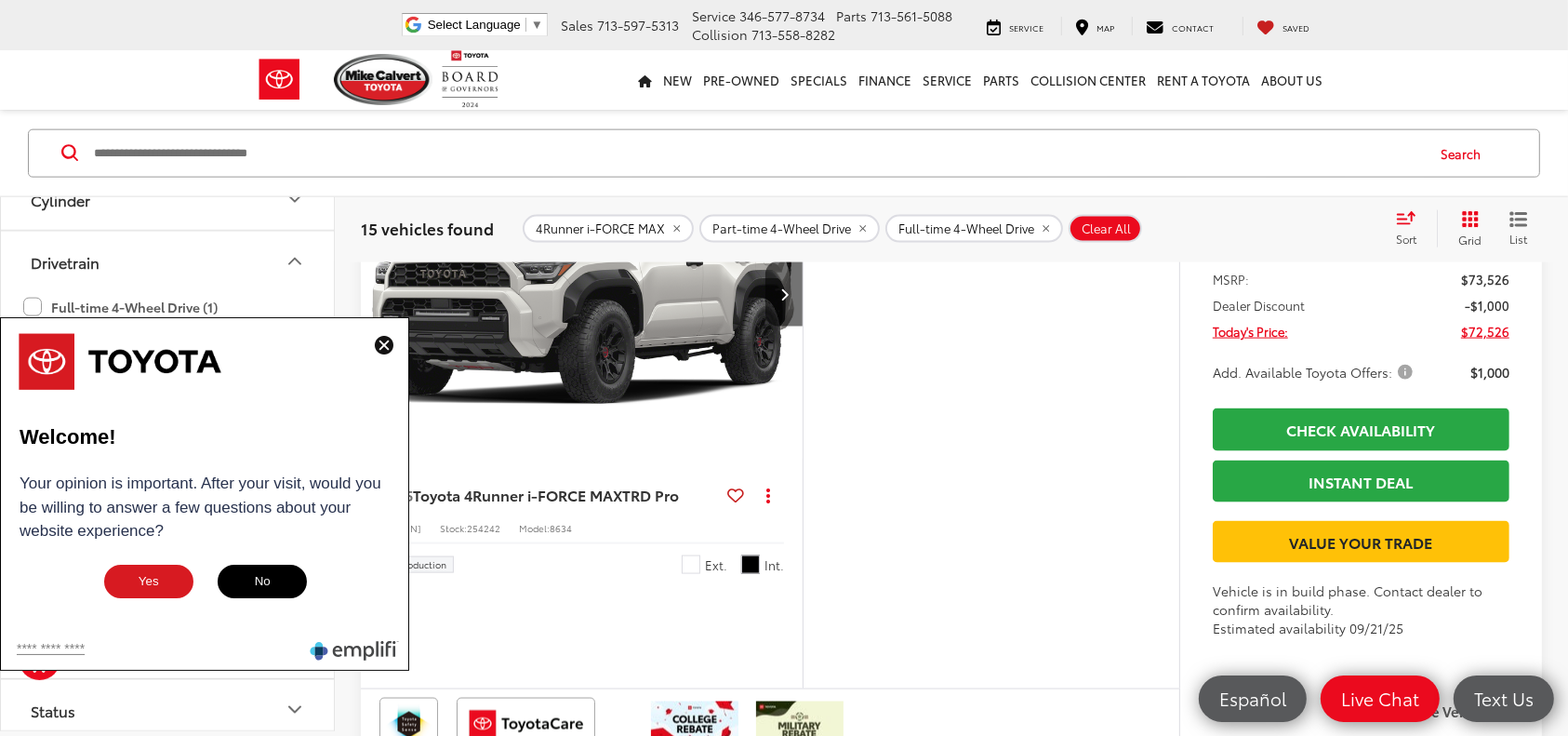 click at bounding box center (384, 345) 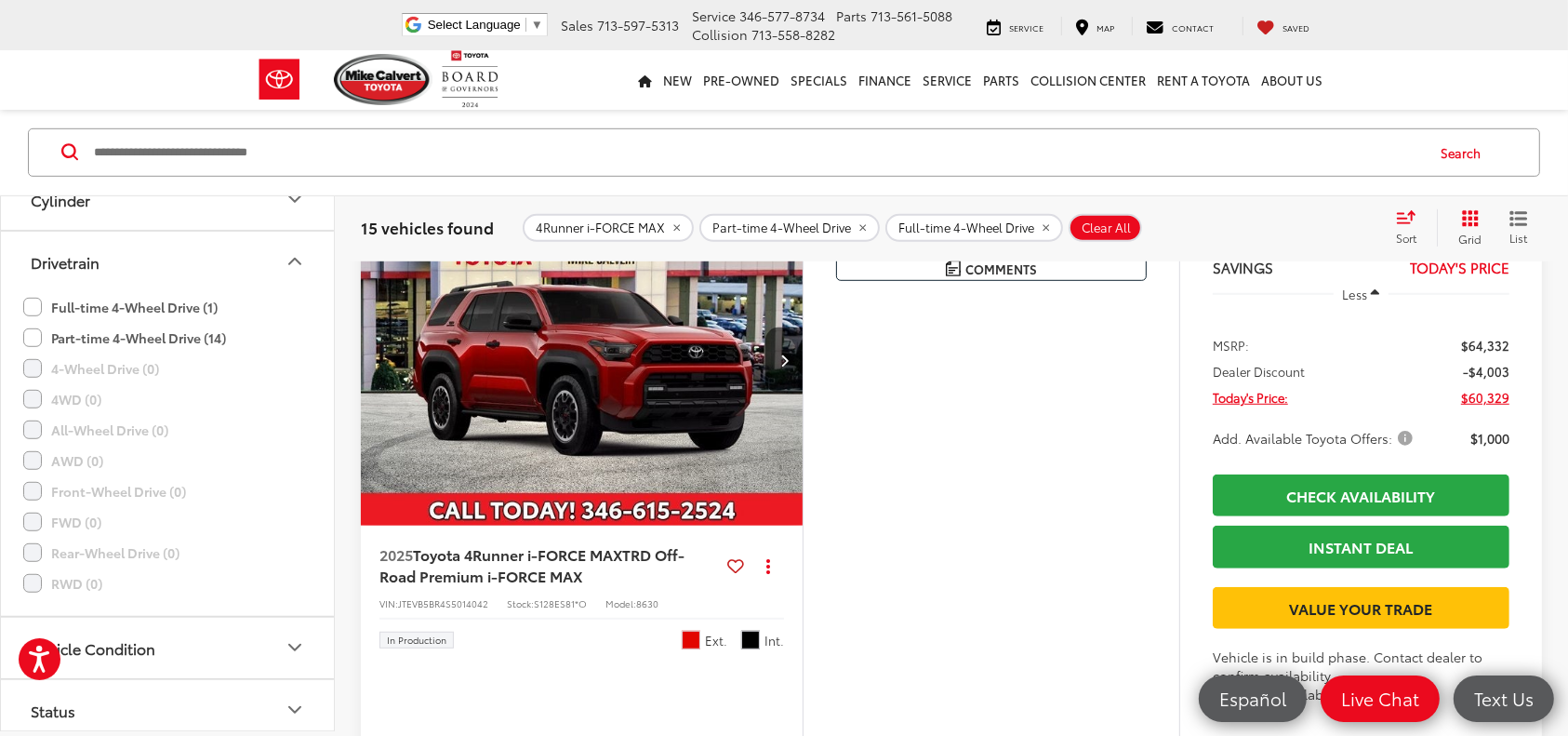 scroll, scrollTop: 8193, scrollLeft: 0, axis: vertical 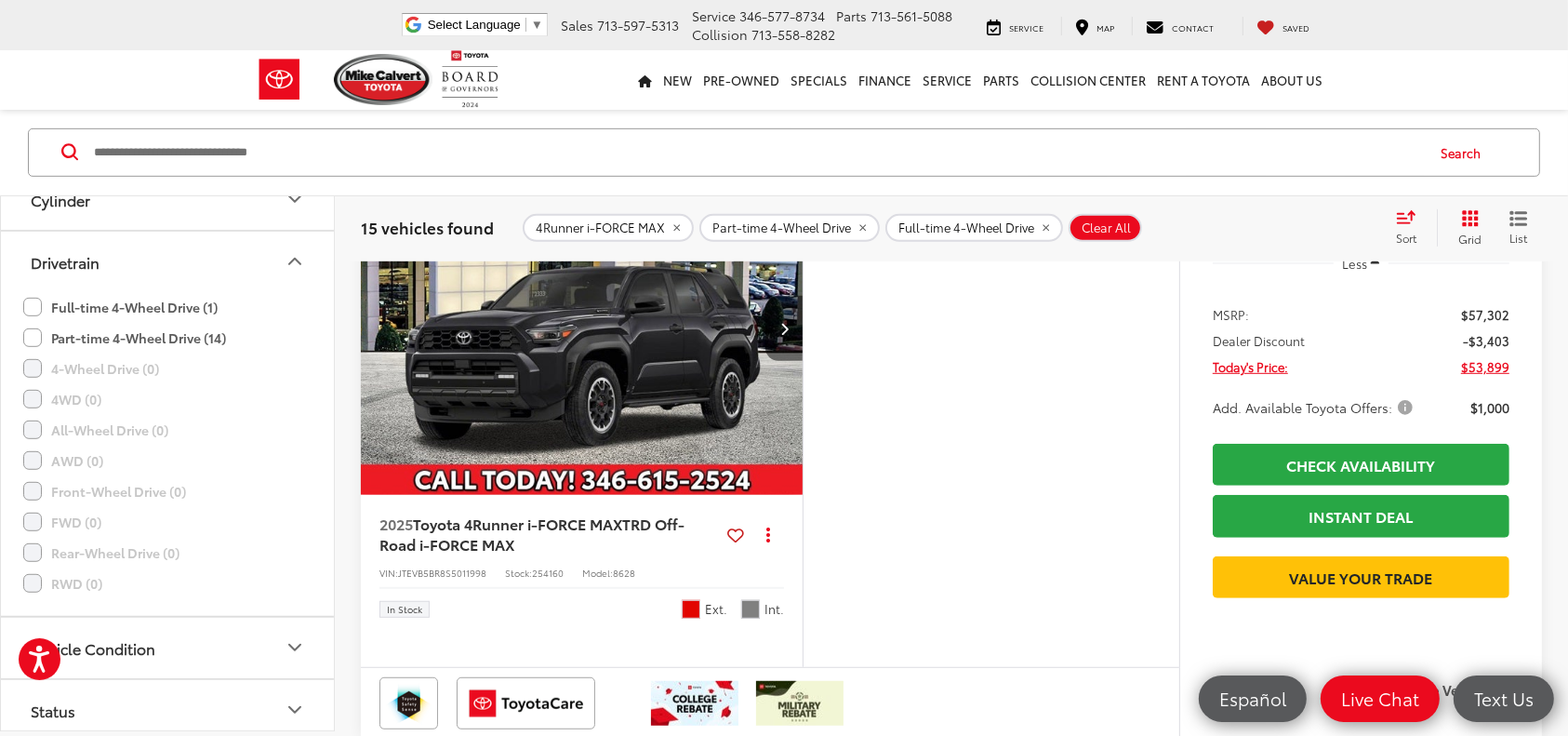 click at bounding box center (784, 328) 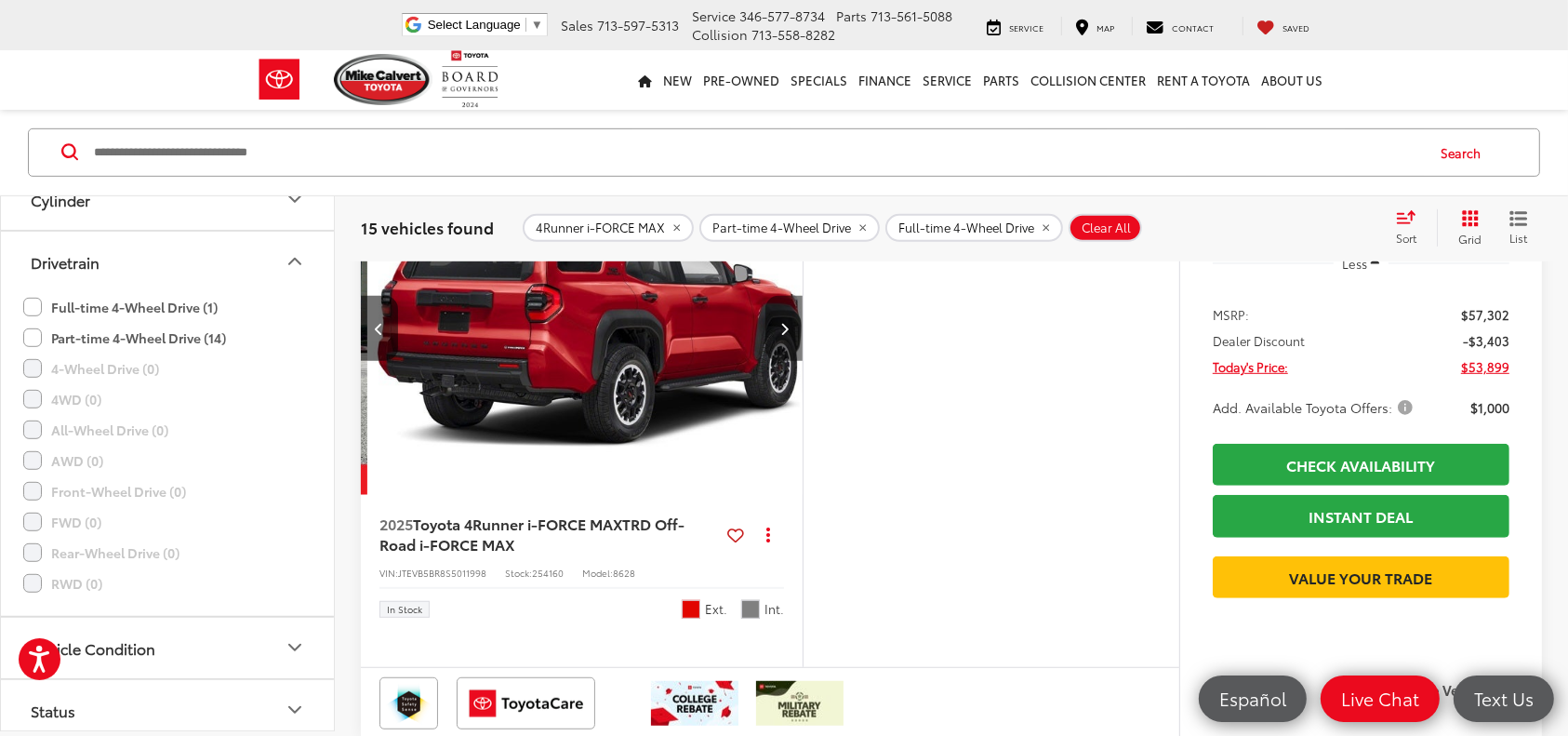 scroll, scrollTop: 0, scrollLeft: 445, axis: horizontal 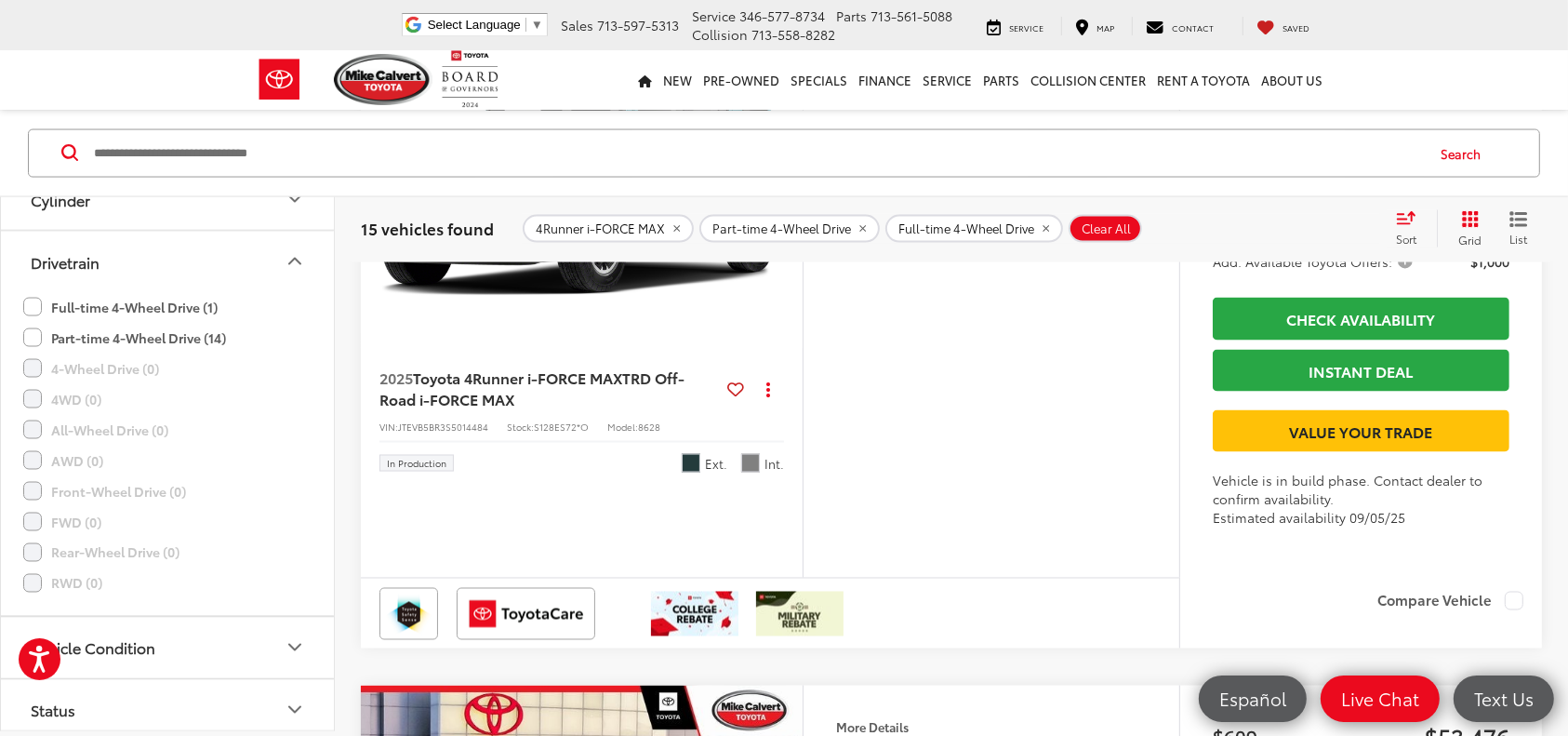 click at bounding box center [784, 183] 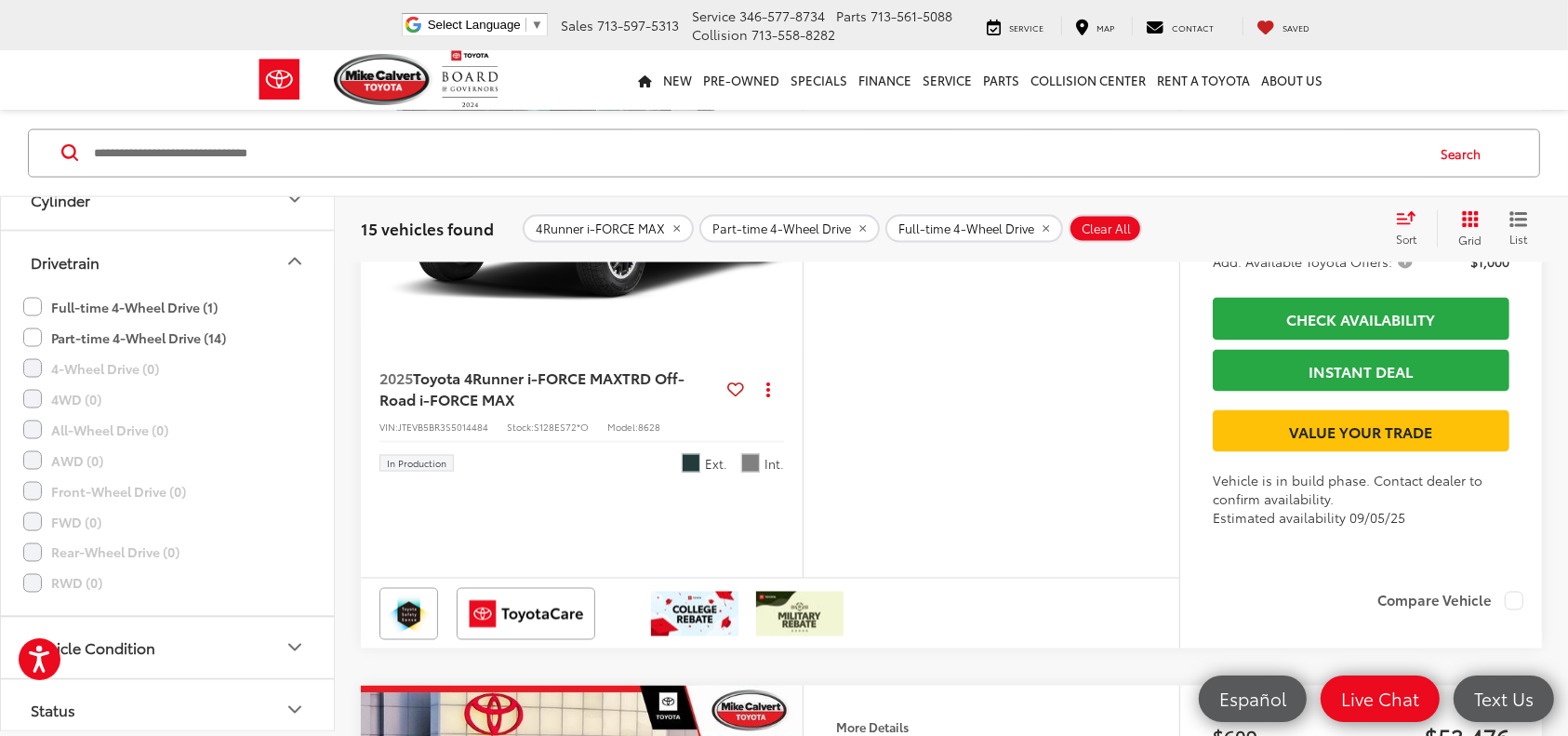 click at bounding box center [784, 183] 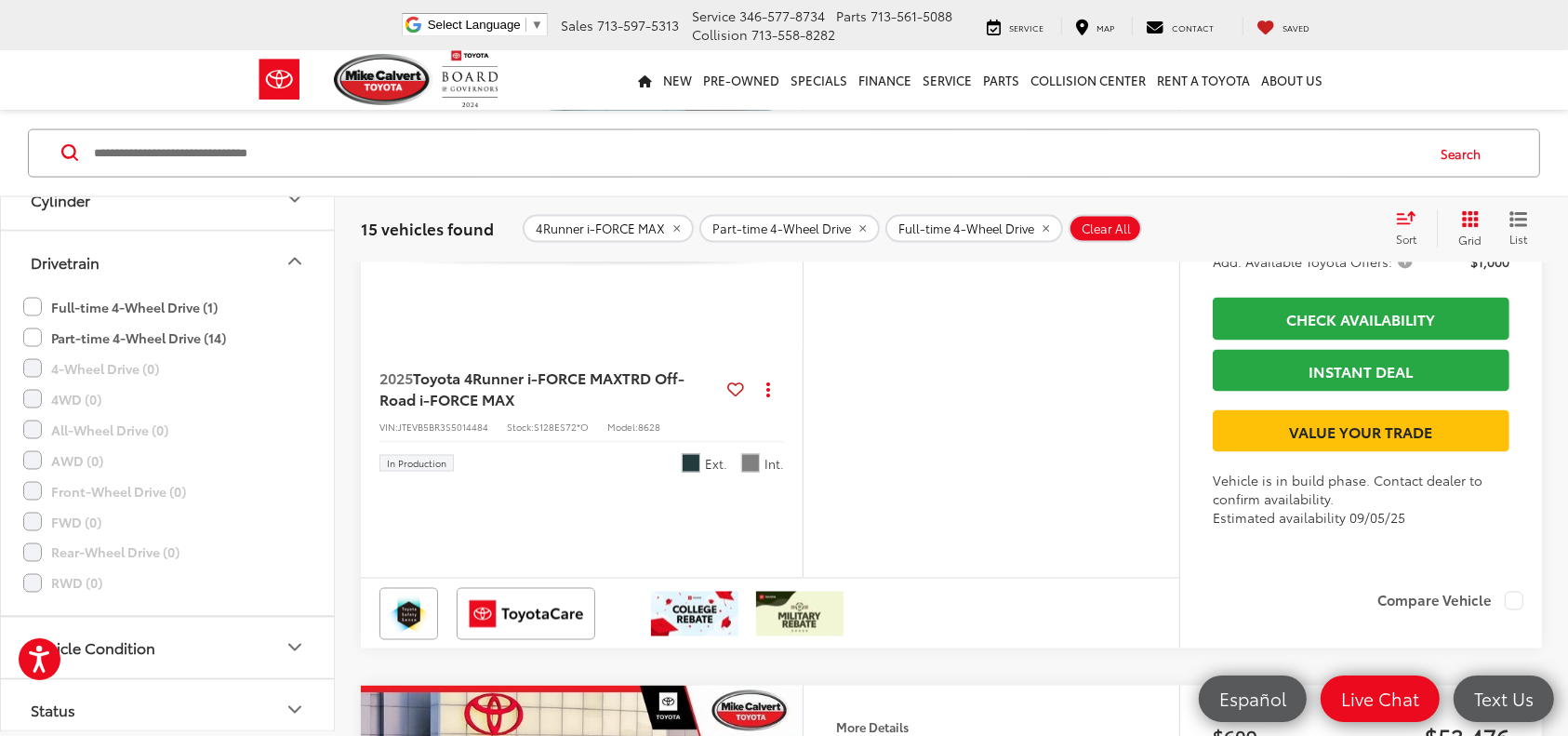 click at bounding box center [784, 183] 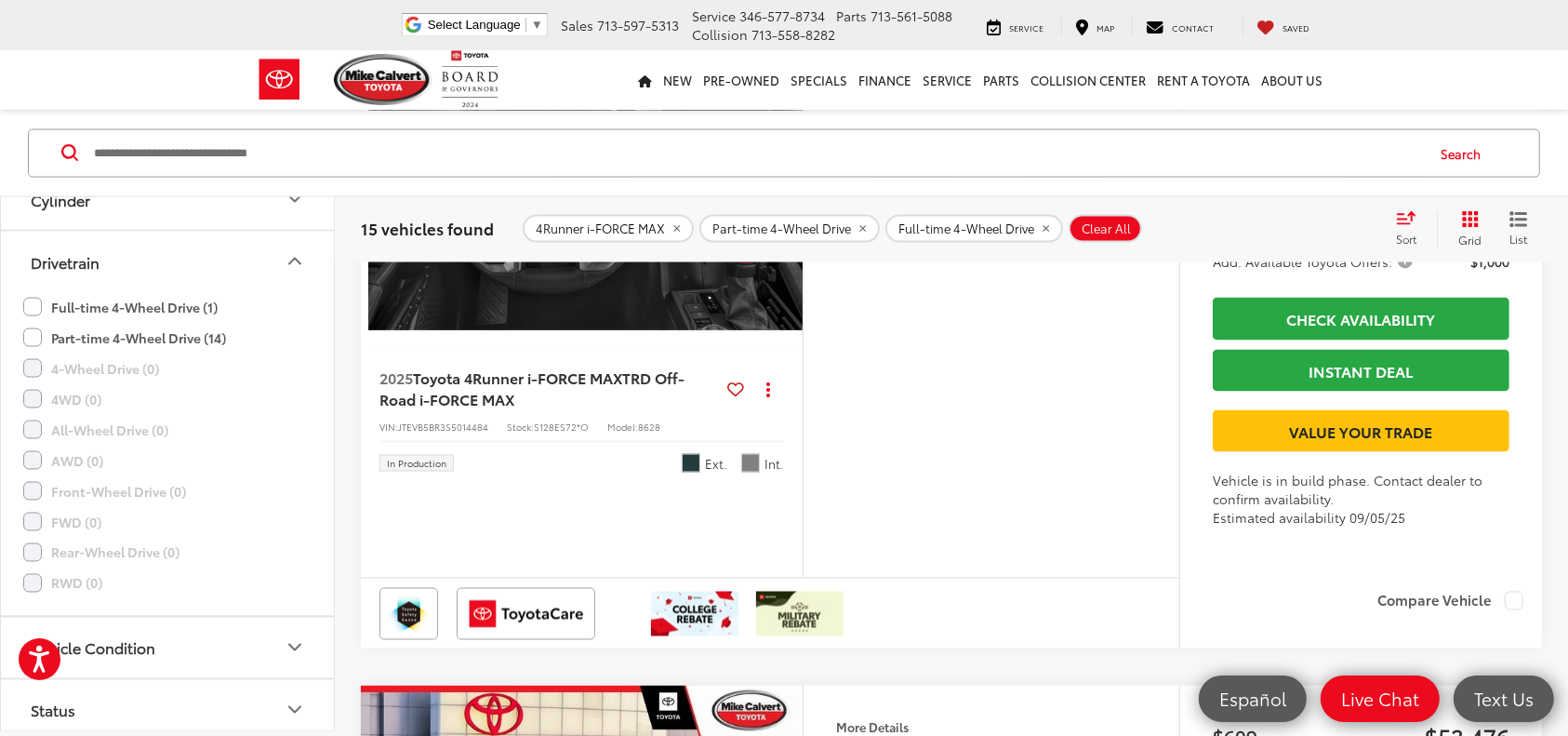 scroll, scrollTop: 0, scrollLeft: 1334, axis: horizontal 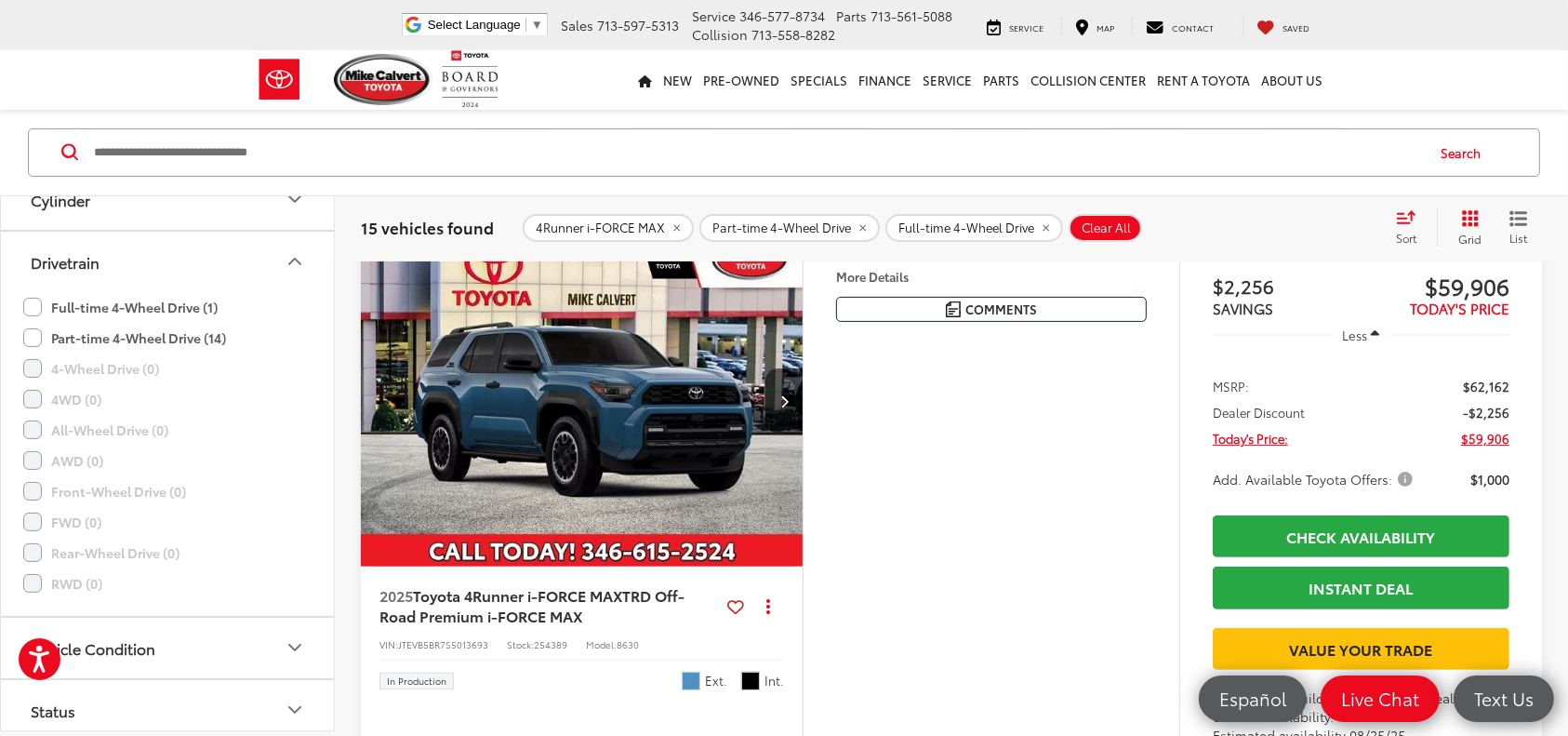 click at bounding box center (582, -268) 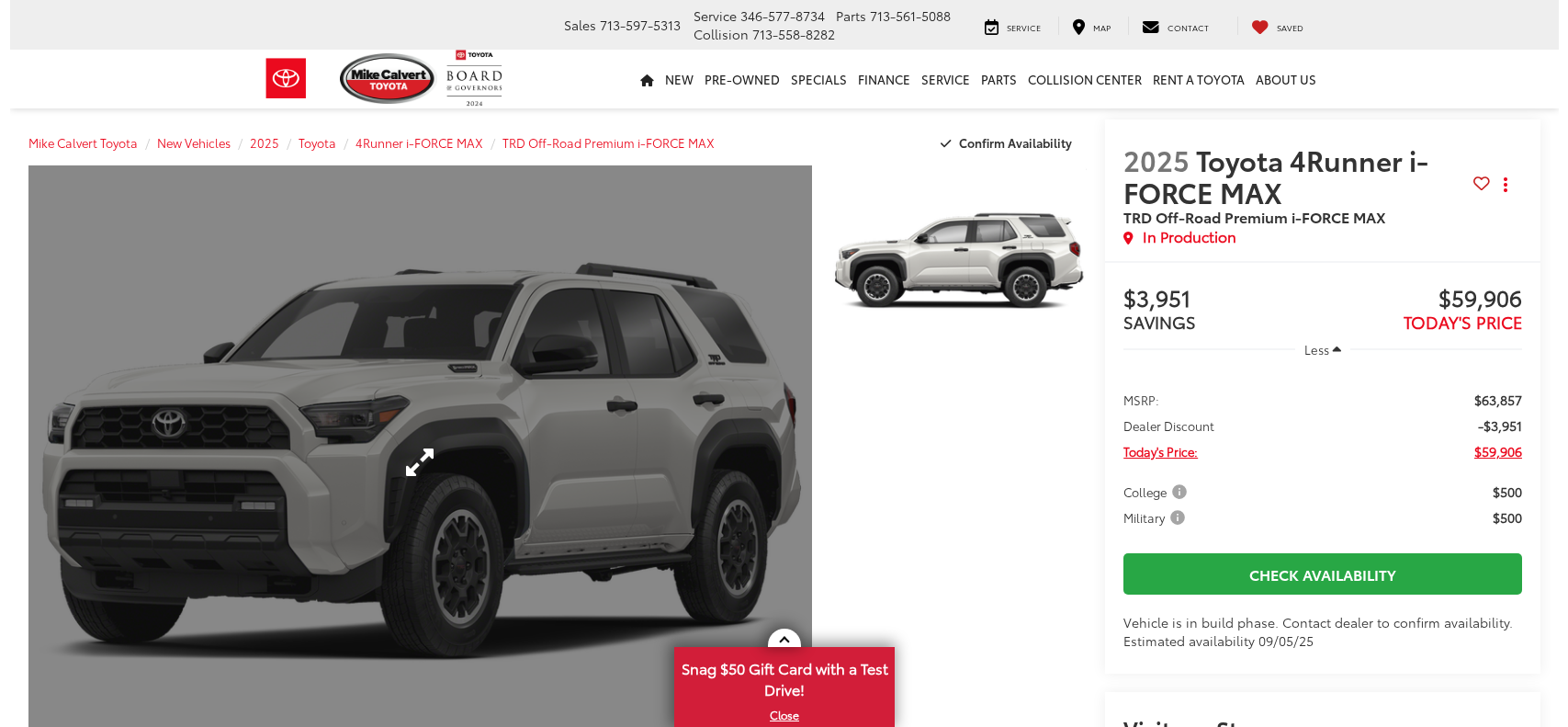 scroll, scrollTop: 0, scrollLeft: 0, axis: both 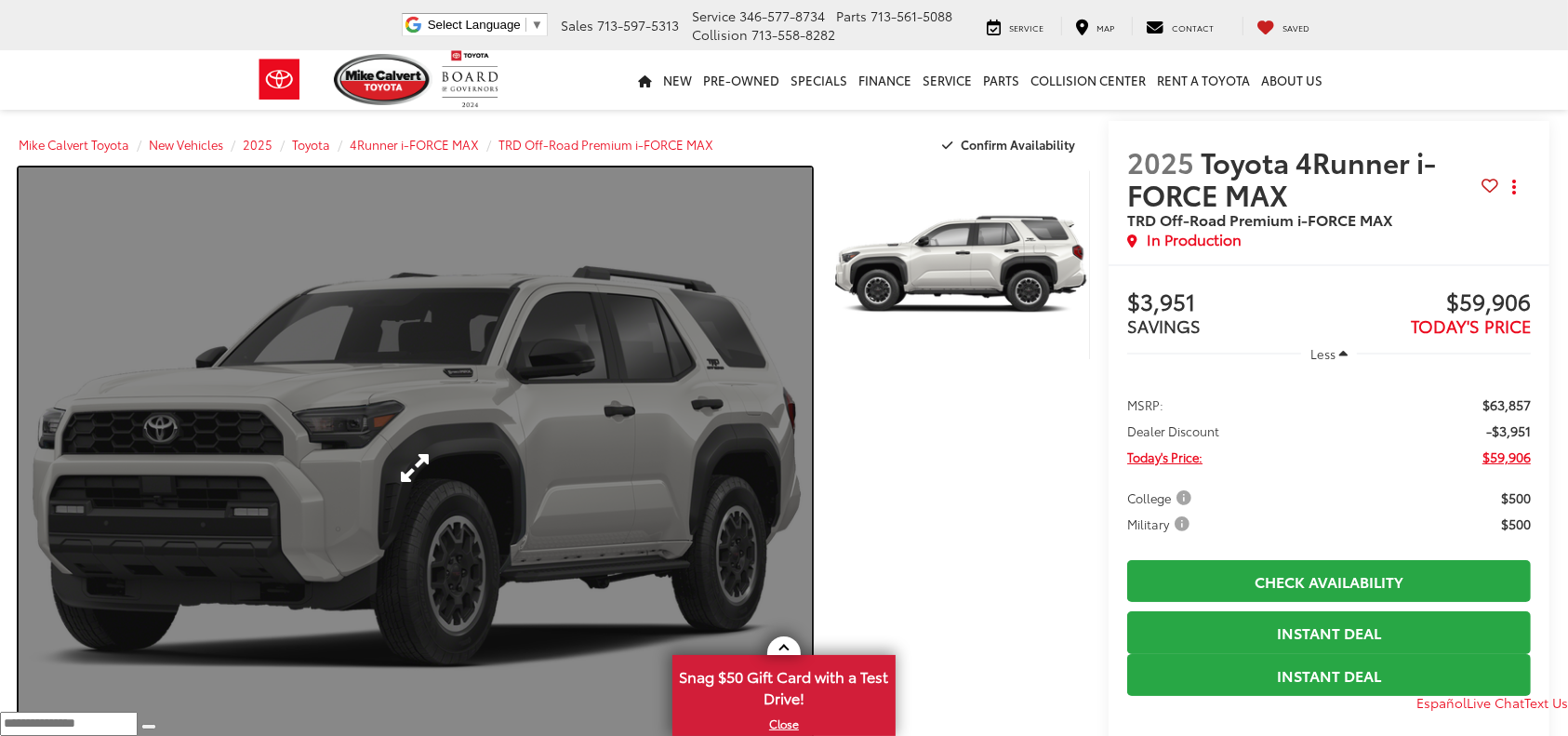 click at bounding box center (415, 468) 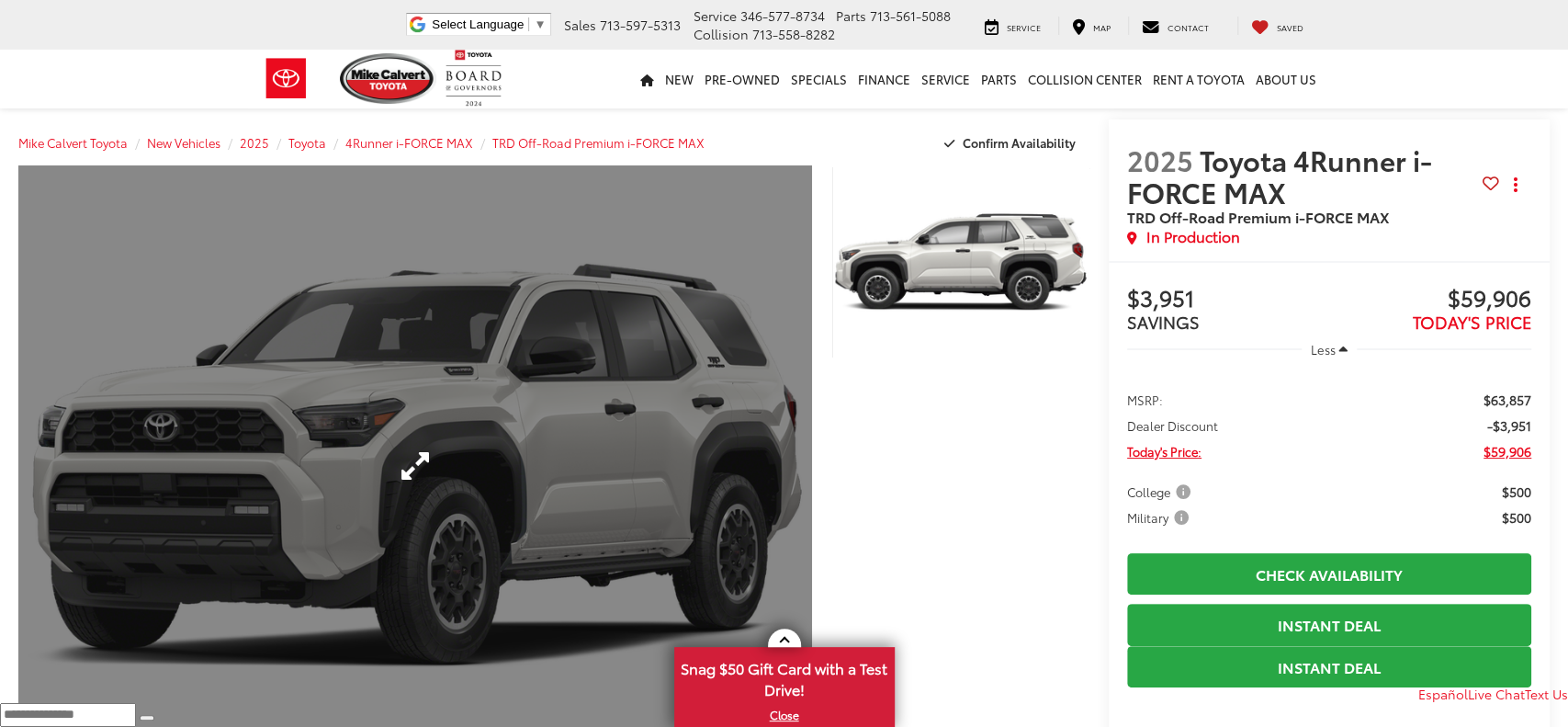 scroll, scrollTop: 0, scrollLeft: 0, axis: both 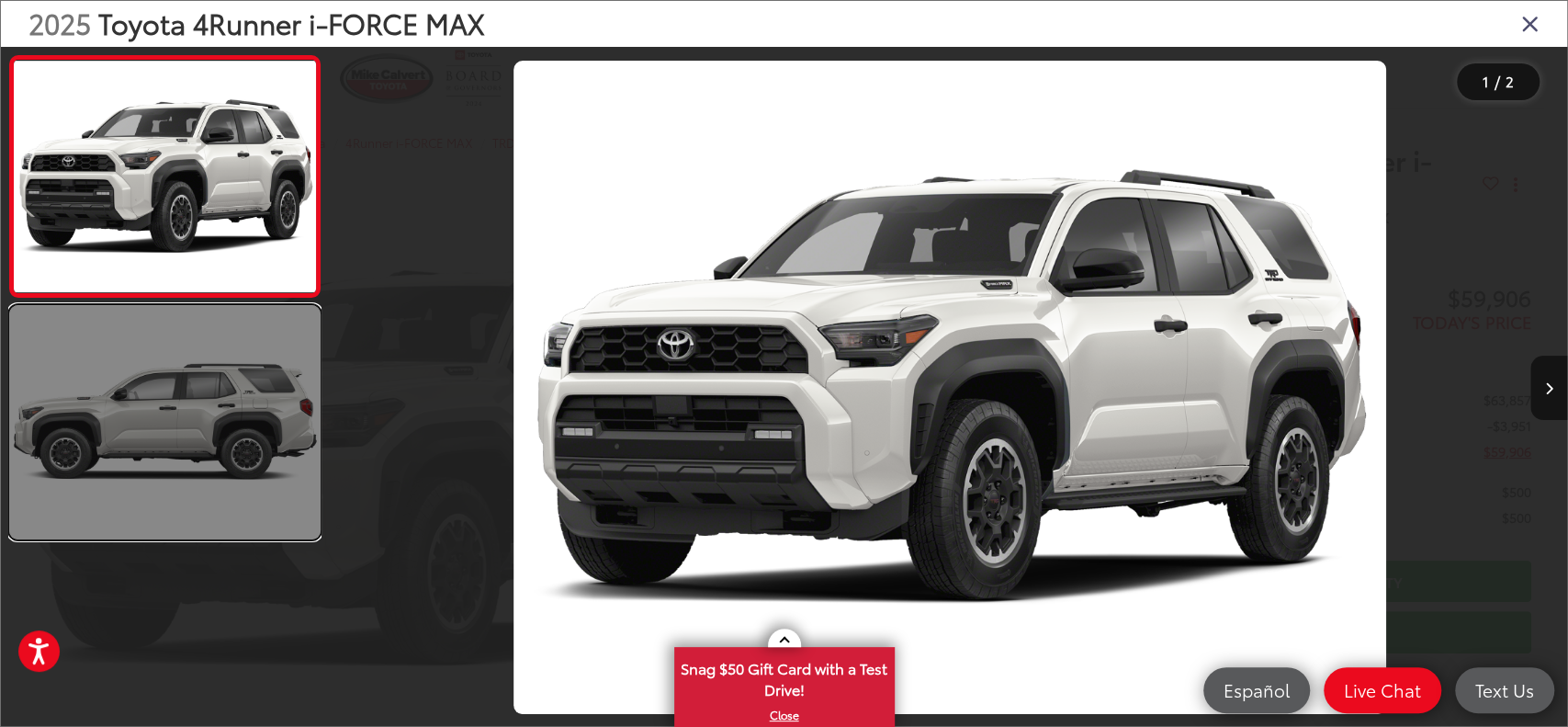 click at bounding box center (164, 422) 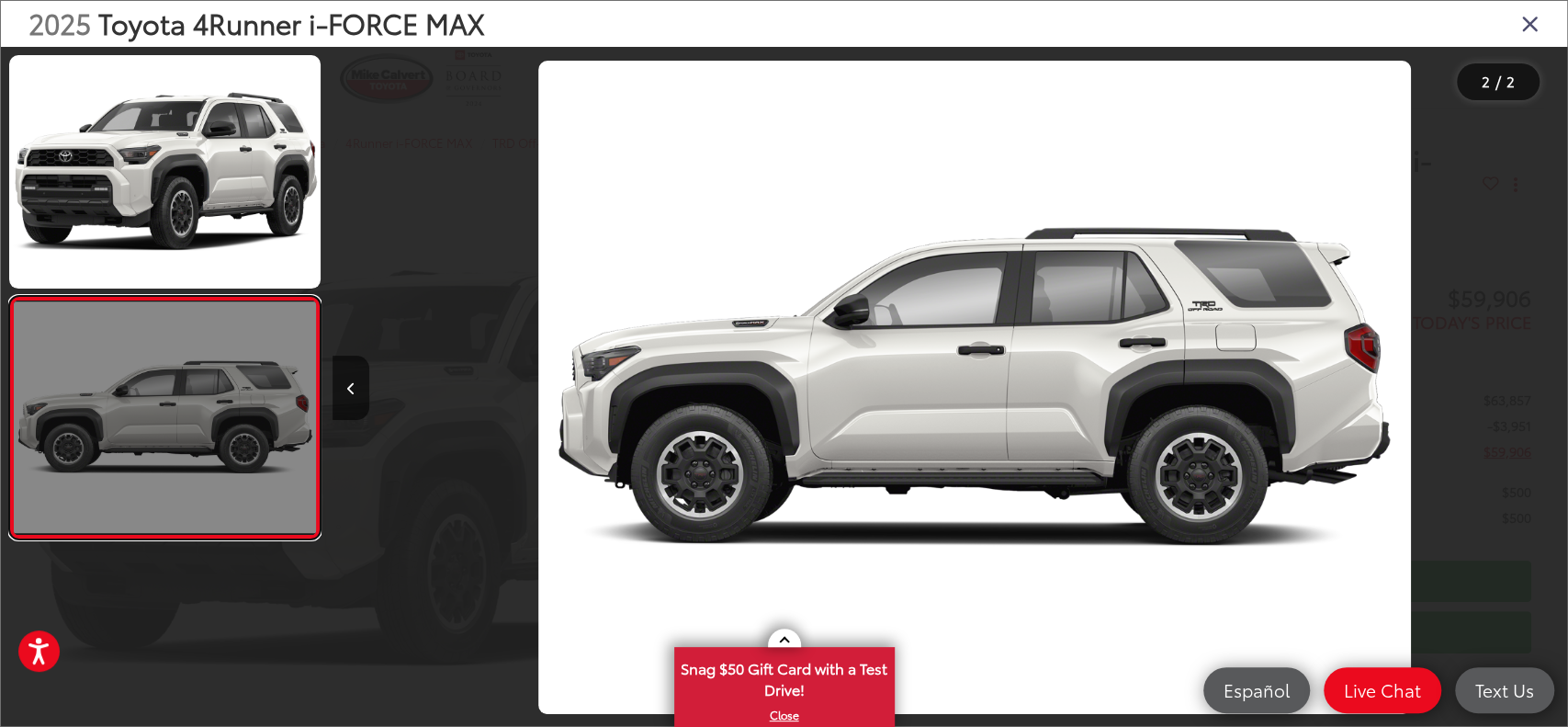 scroll, scrollTop: 0, scrollLeft: 1235, axis: horizontal 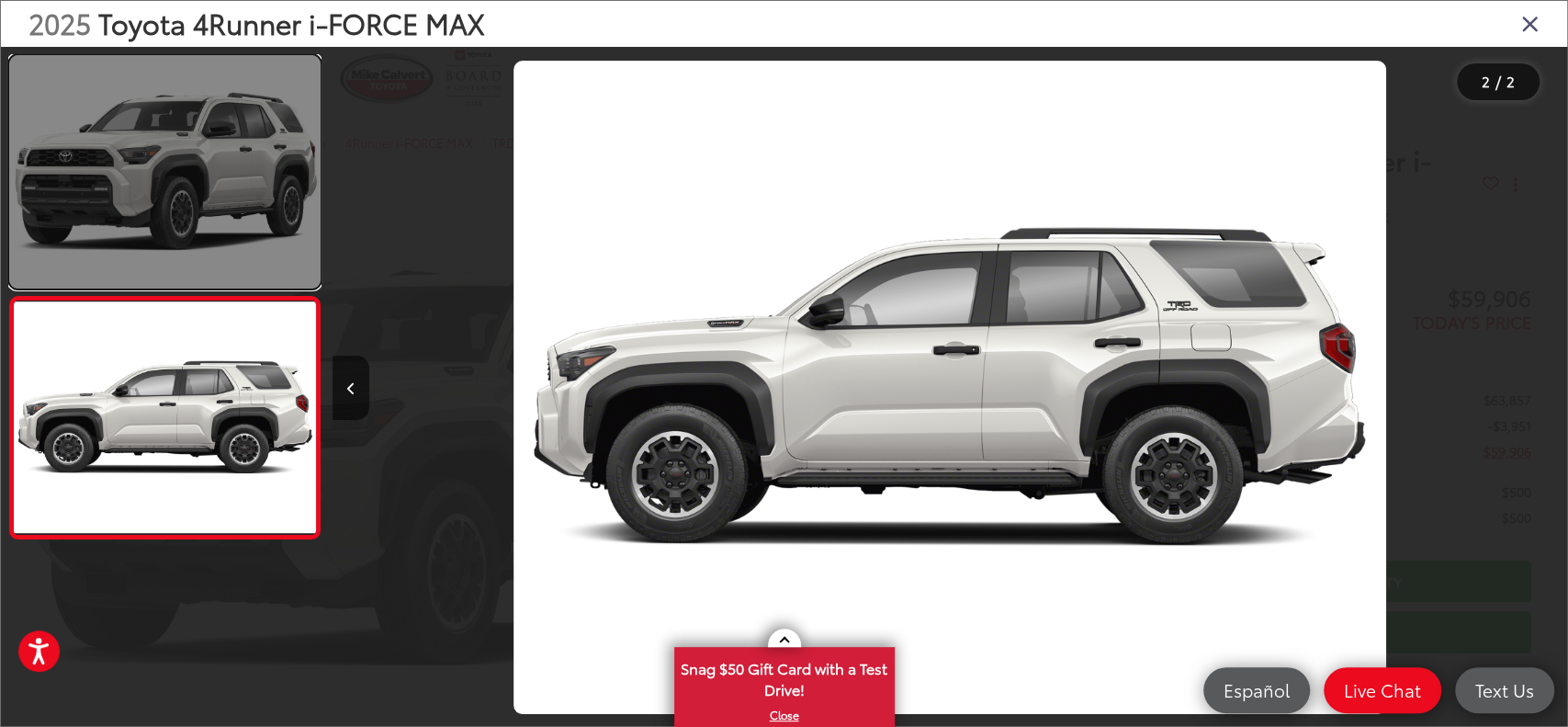 click at bounding box center [164, 172] 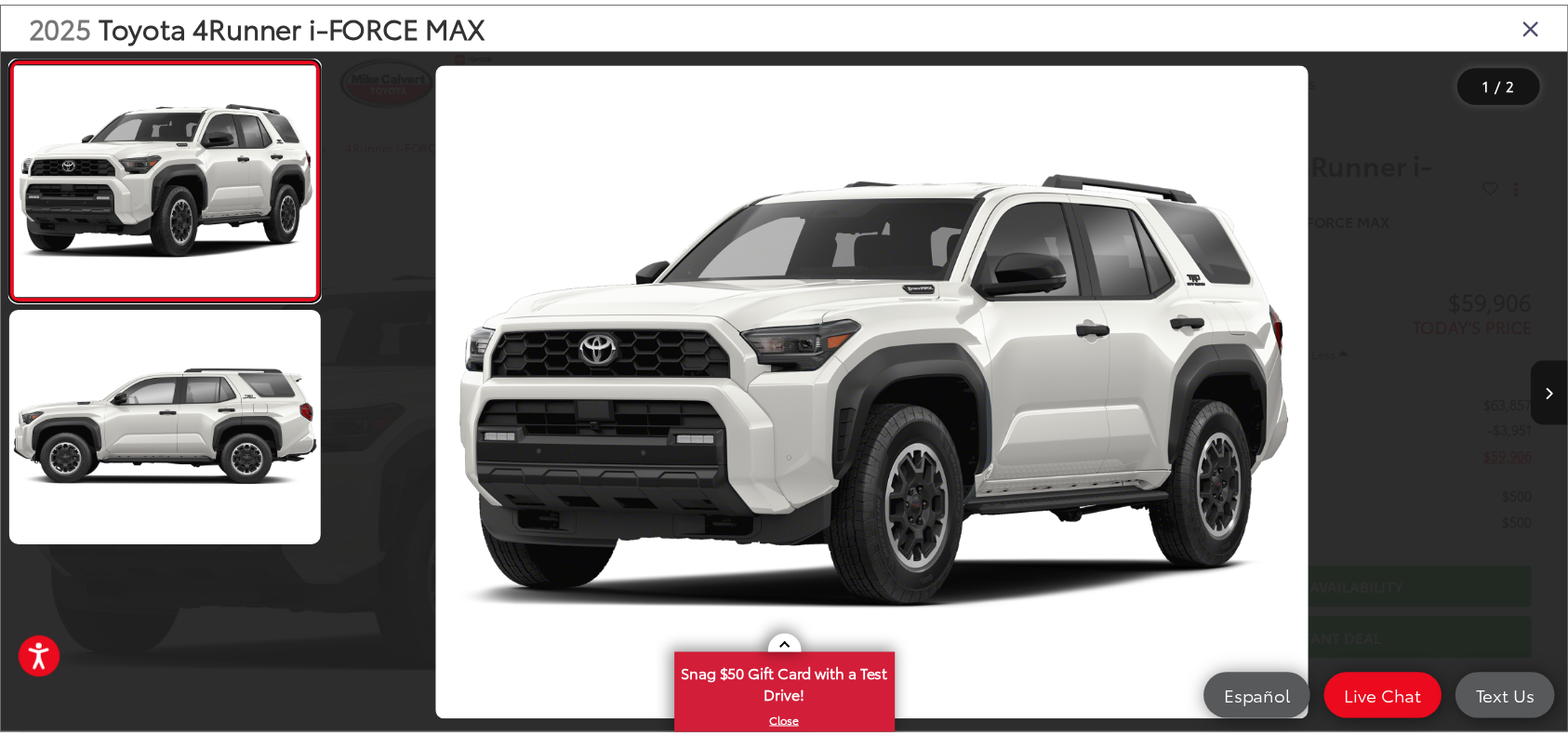 scroll, scrollTop: 0, scrollLeft: 0, axis: both 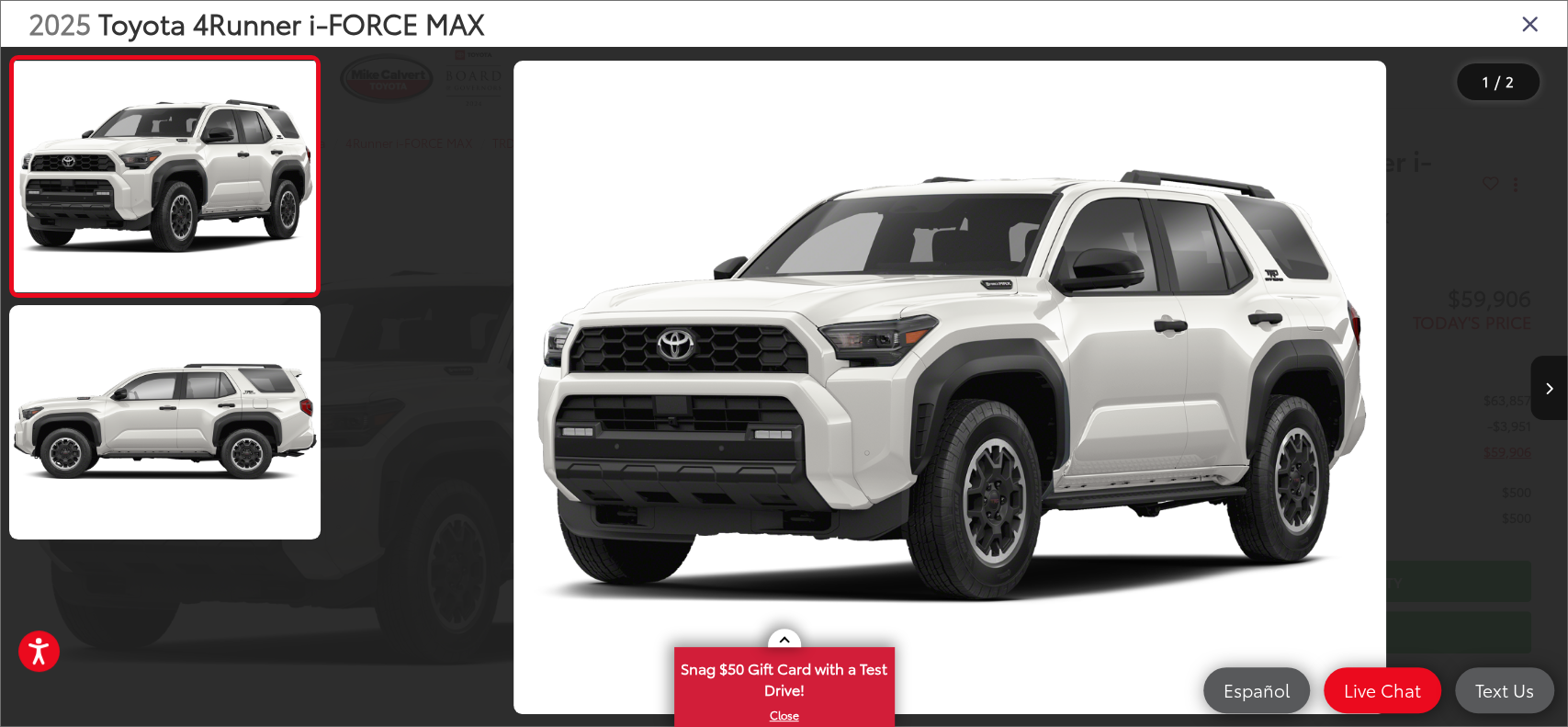 click at bounding box center (1530, 23) 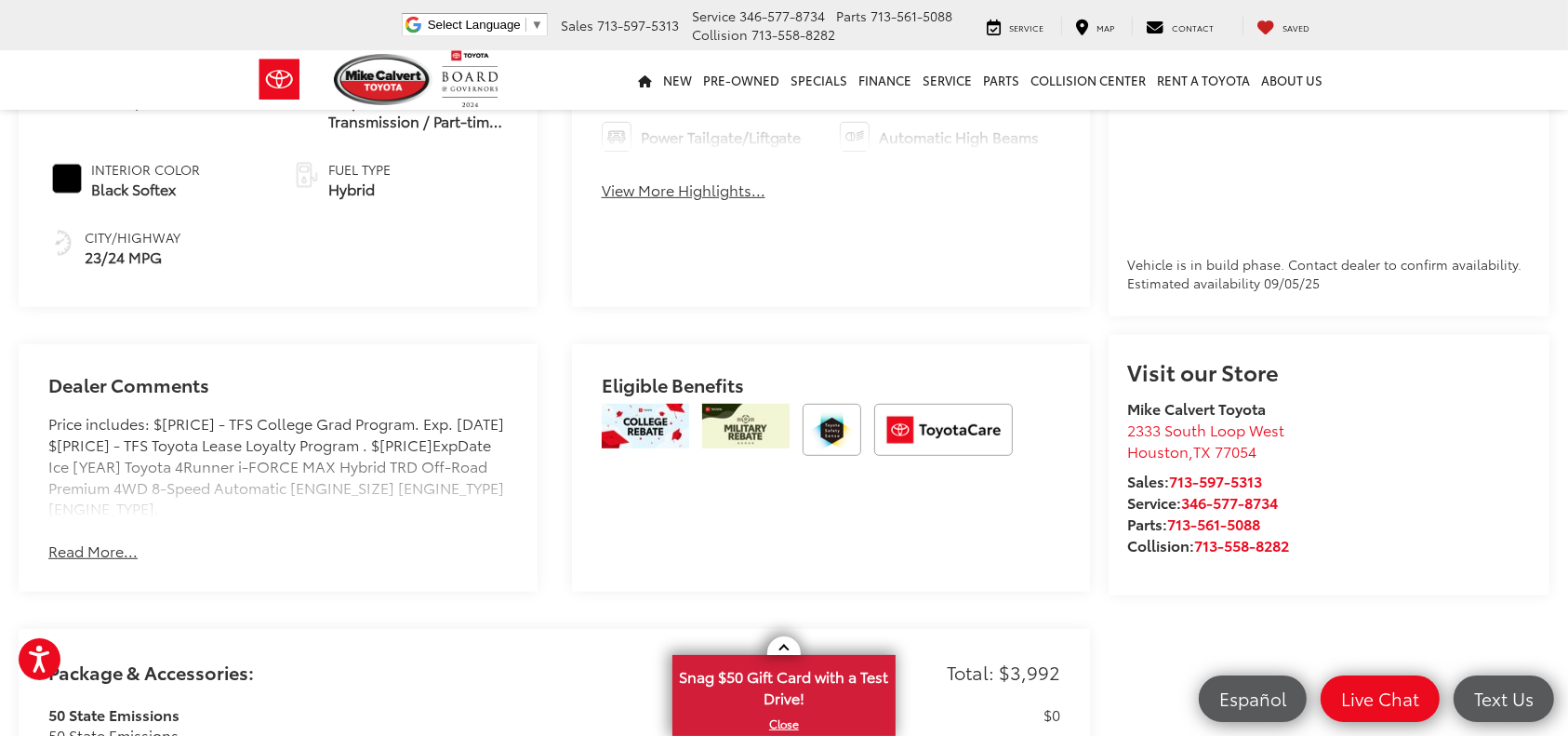 scroll, scrollTop: 744, scrollLeft: 0, axis: vertical 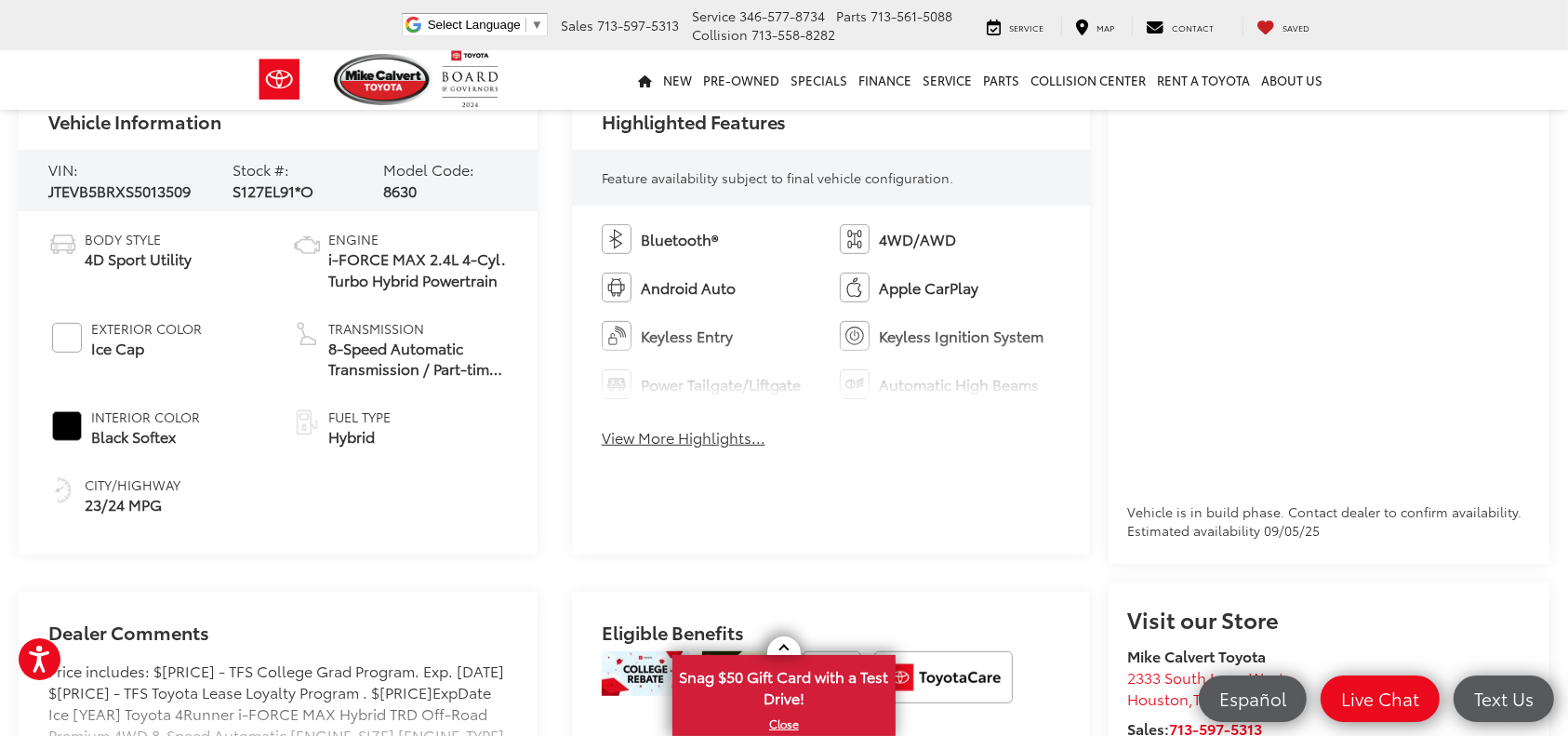 click on "View More Highlights..." at bounding box center (684, 437) 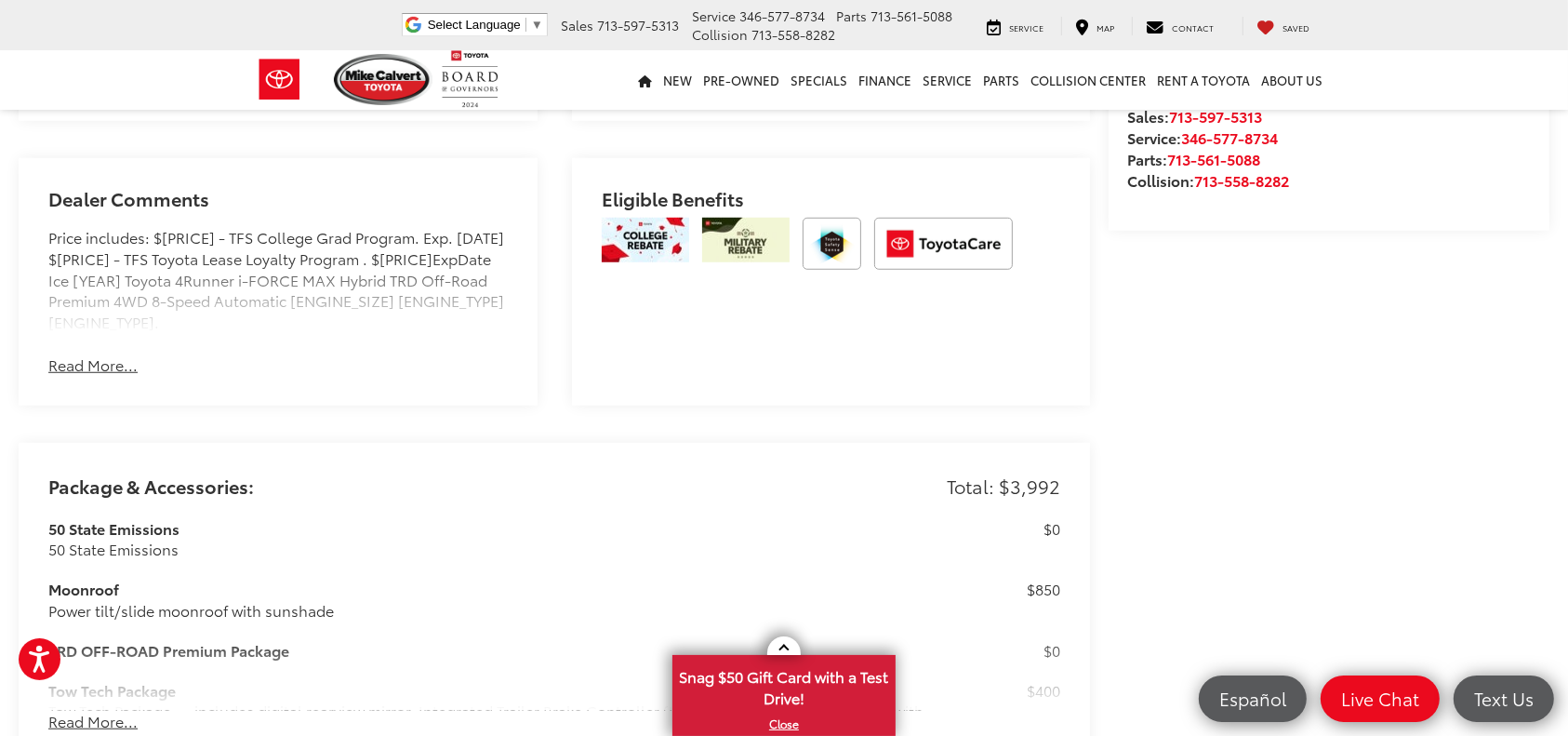 scroll, scrollTop: 1364, scrollLeft: 0, axis: vertical 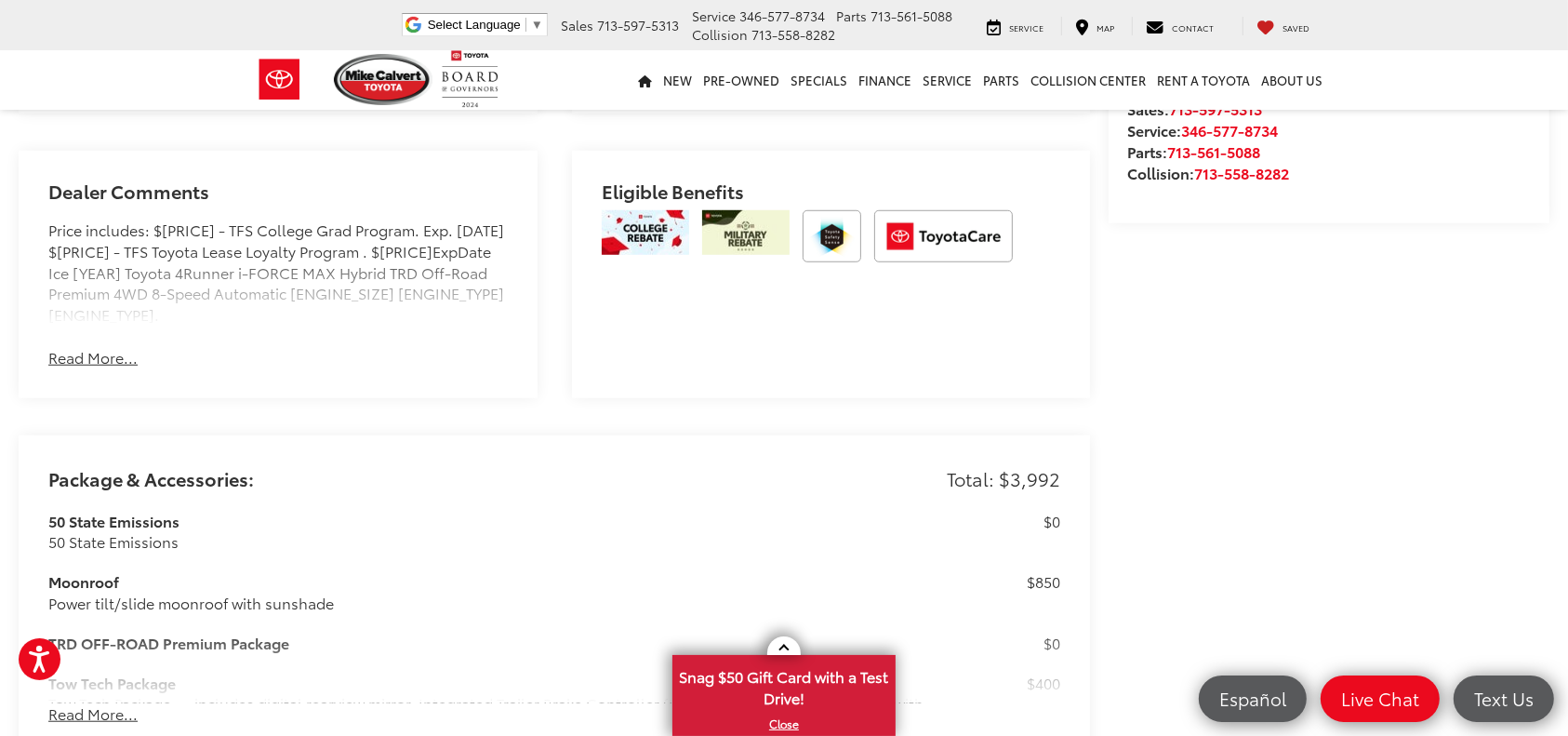 click on "Read More..." at bounding box center [93, 357] 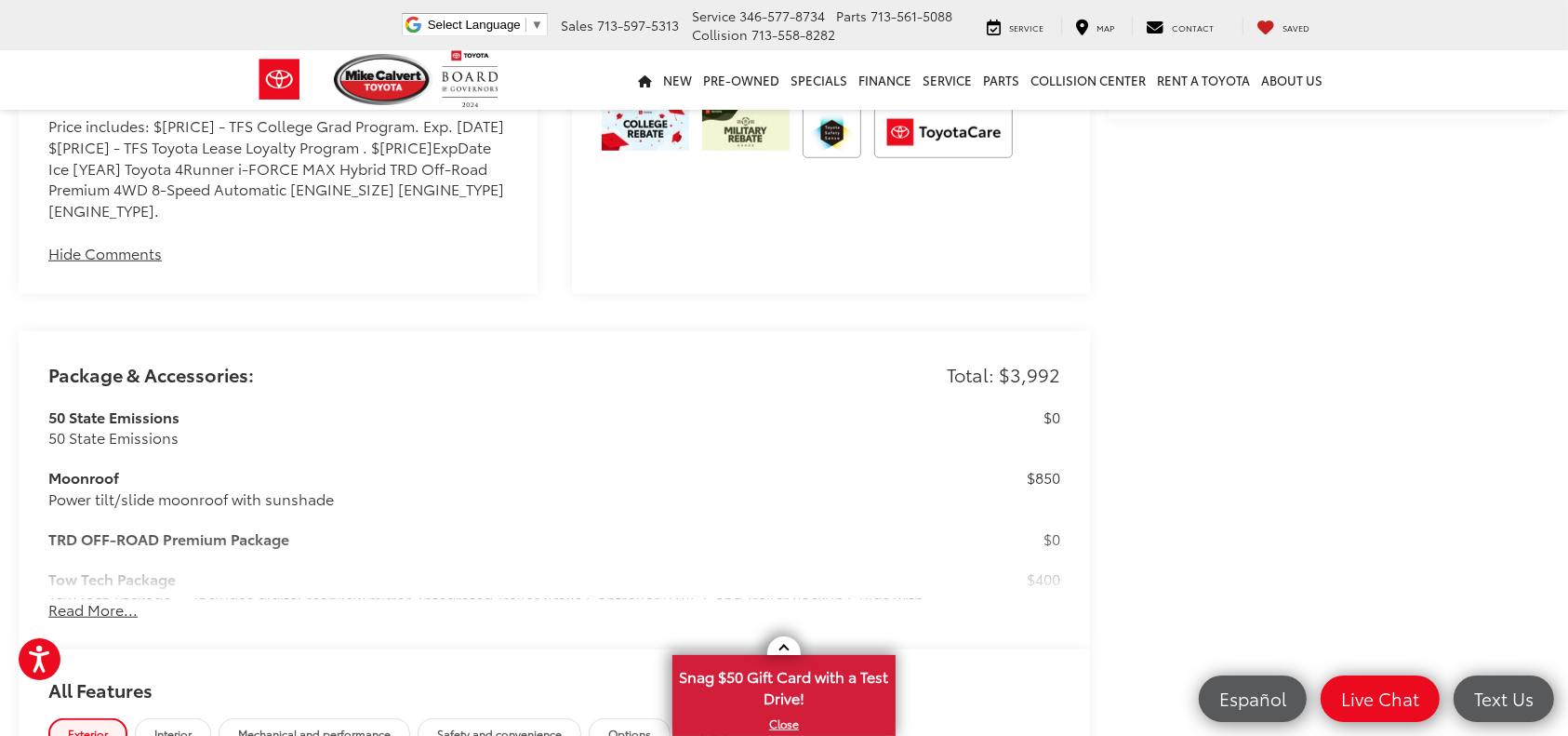 scroll, scrollTop: 1613, scrollLeft: 0, axis: vertical 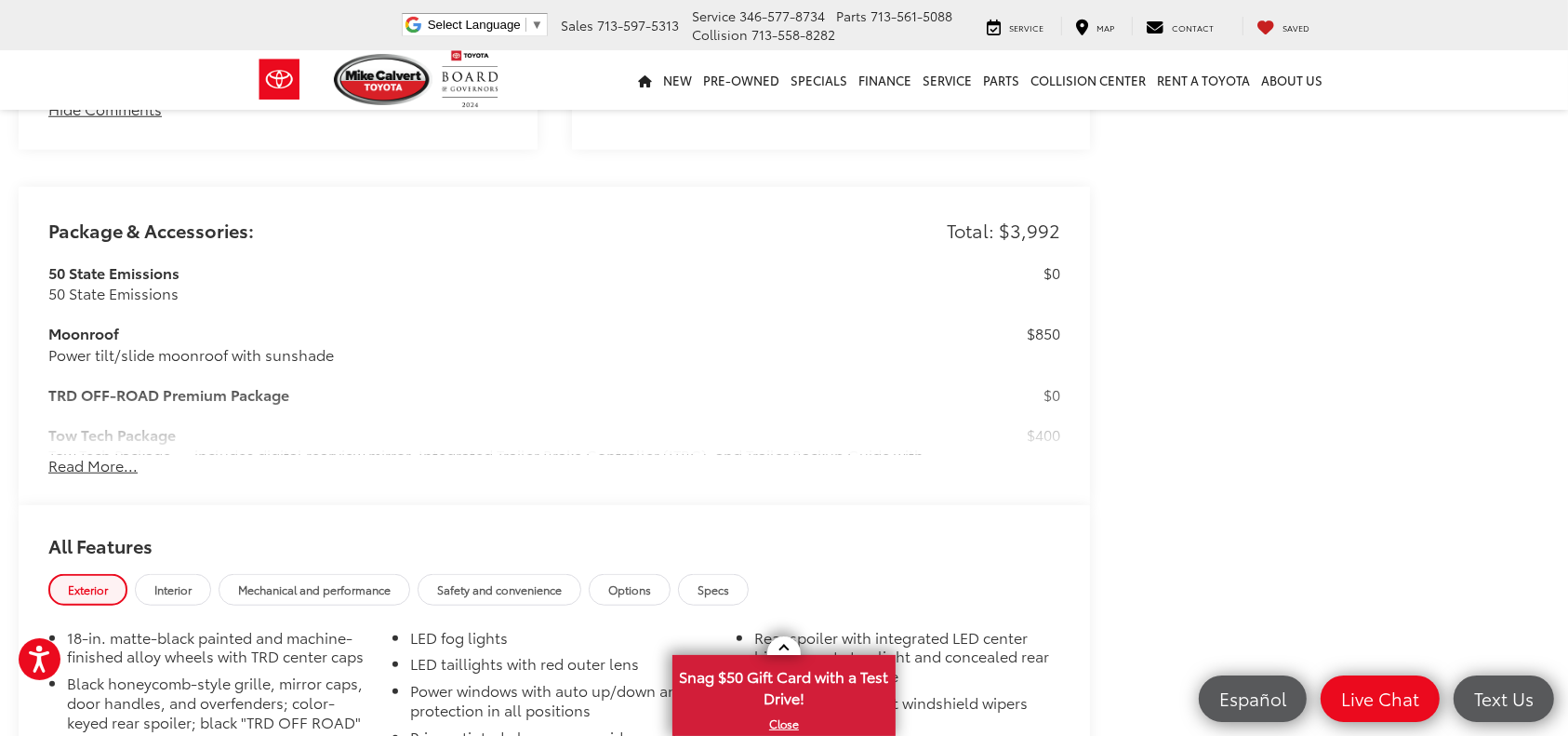 click on "Read More..." at bounding box center [93, 465] 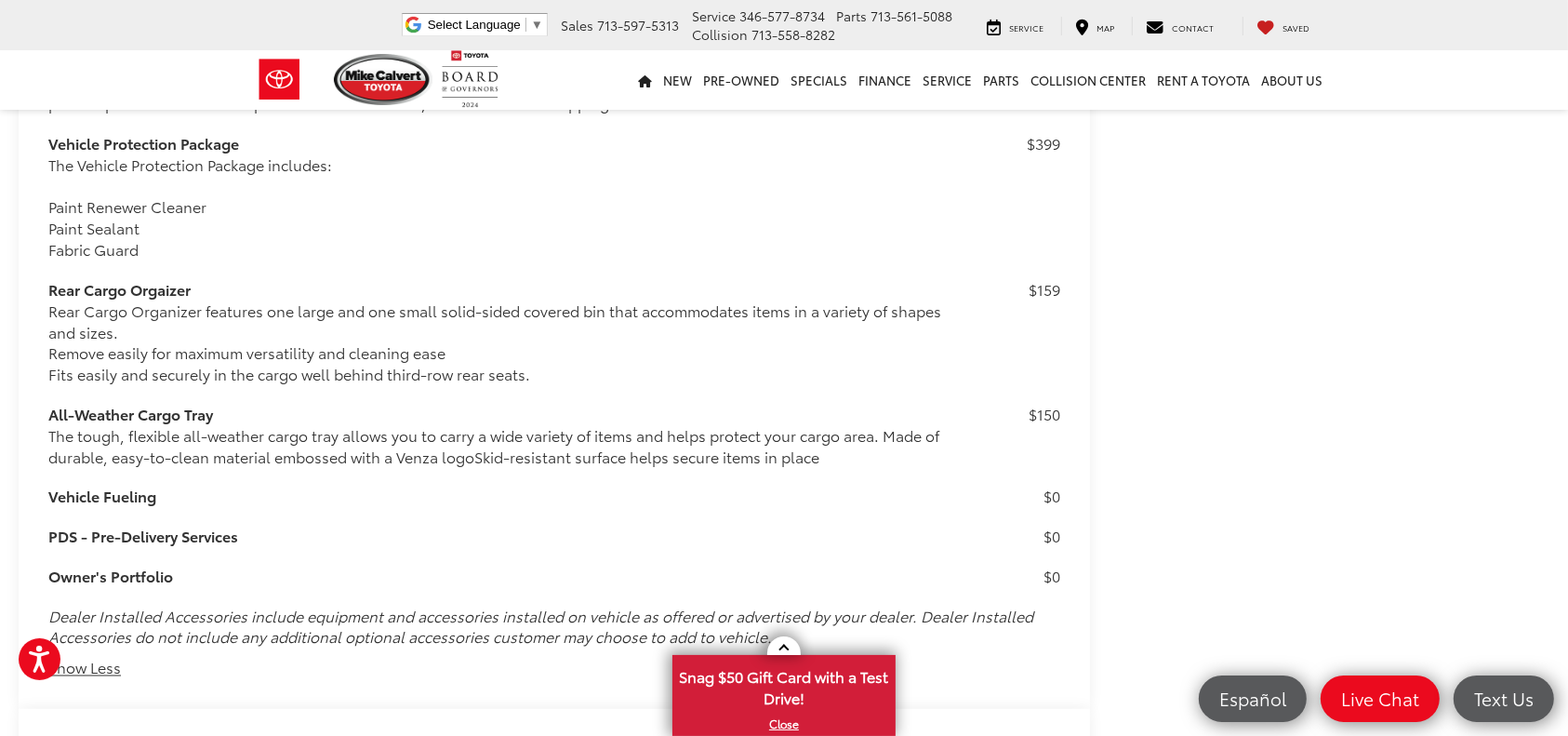 scroll, scrollTop: 3101, scrollLeft: 0, axis: vertical 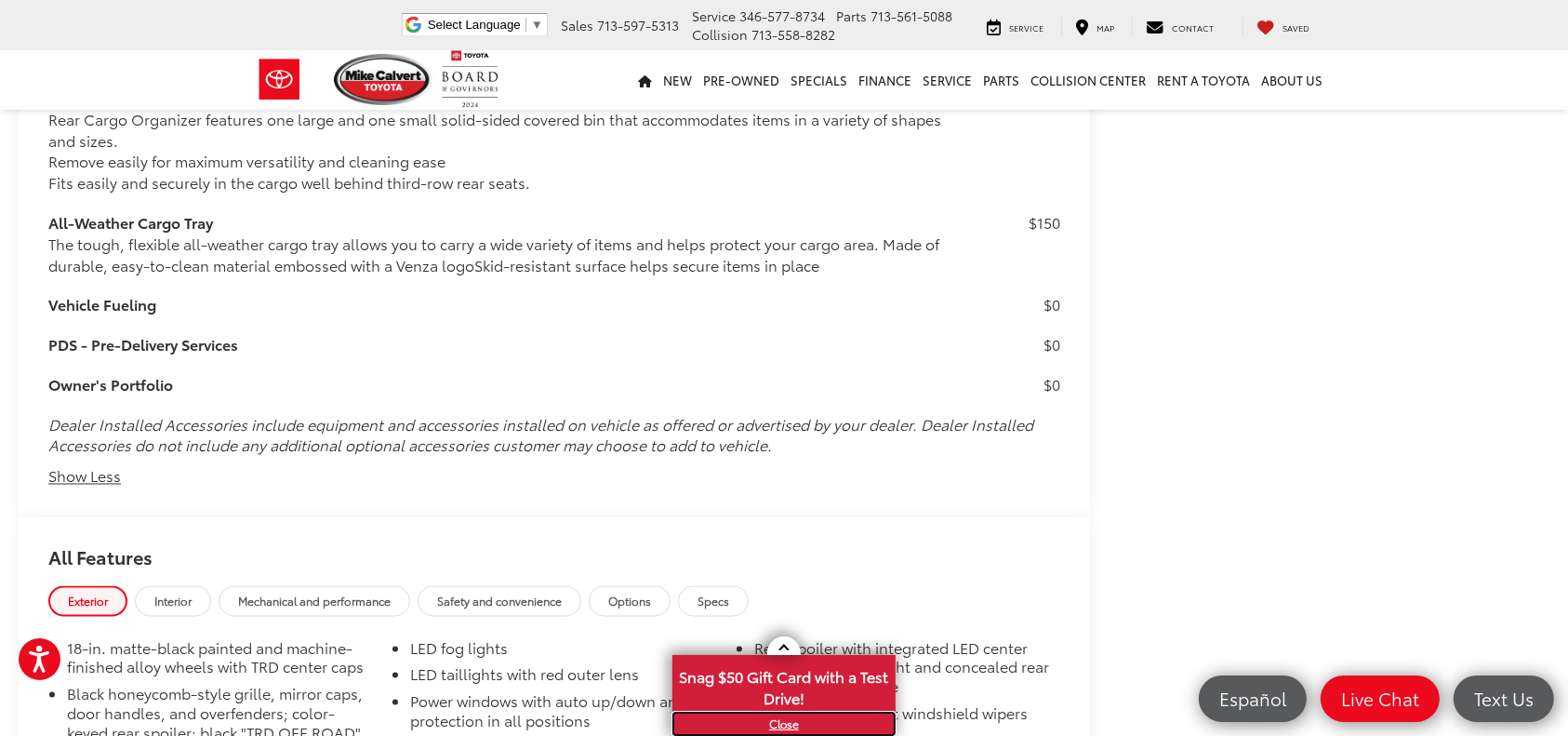 click on "X" at bounding box center (784, 724) 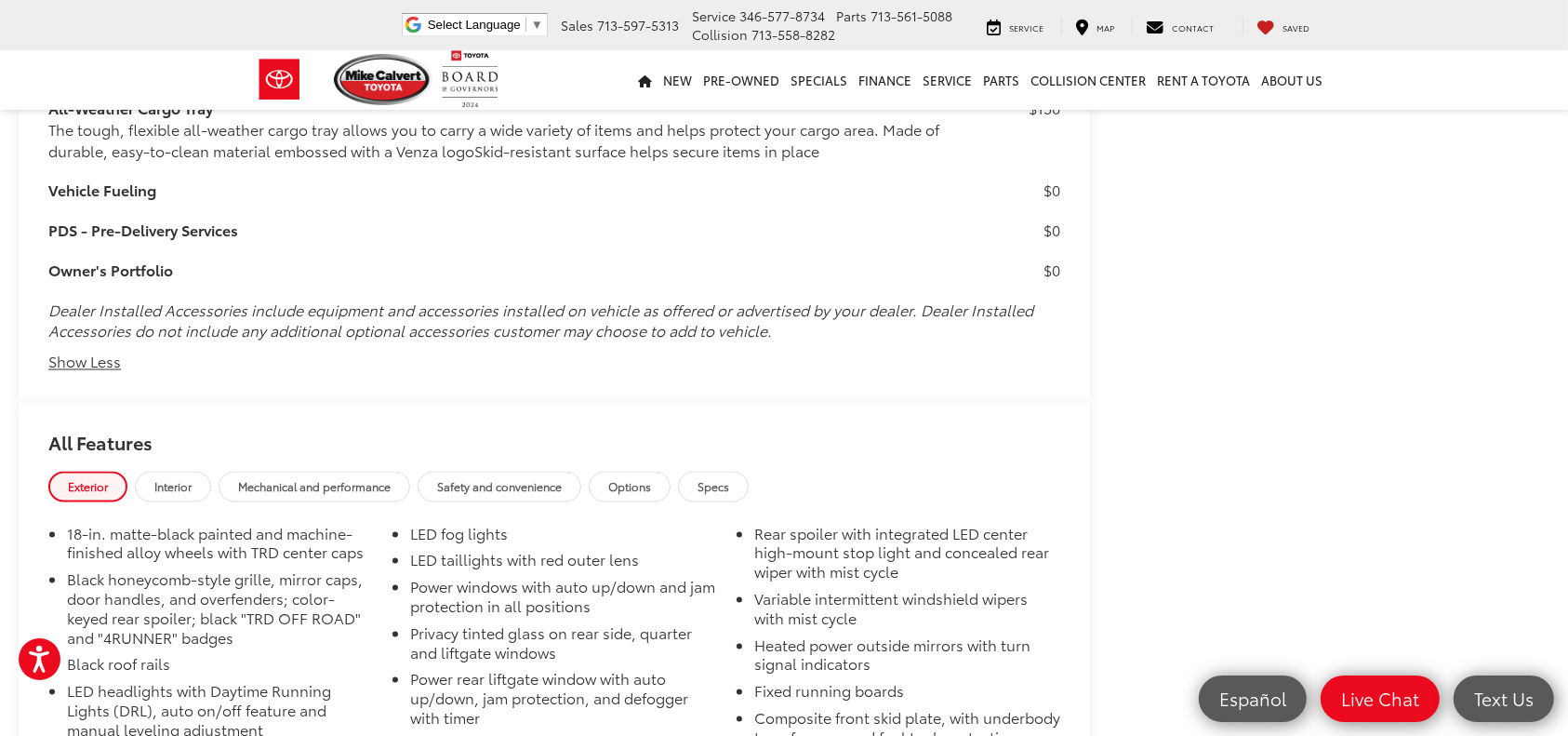 scroll, scrollTop: 3350, scrollLeft: 0, axis: vertical 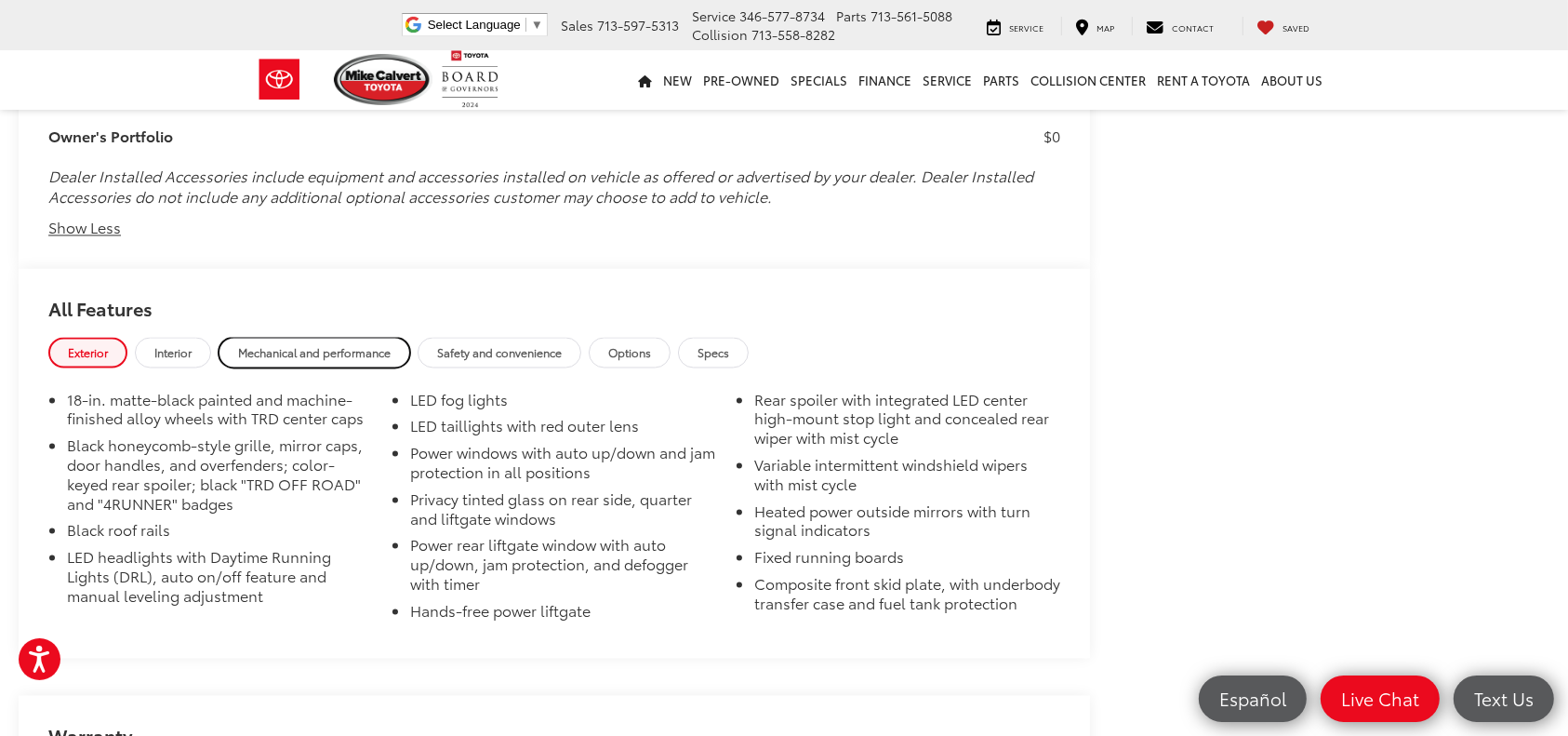 click on "Mechanical and performance" at bounding box center [314, 353] 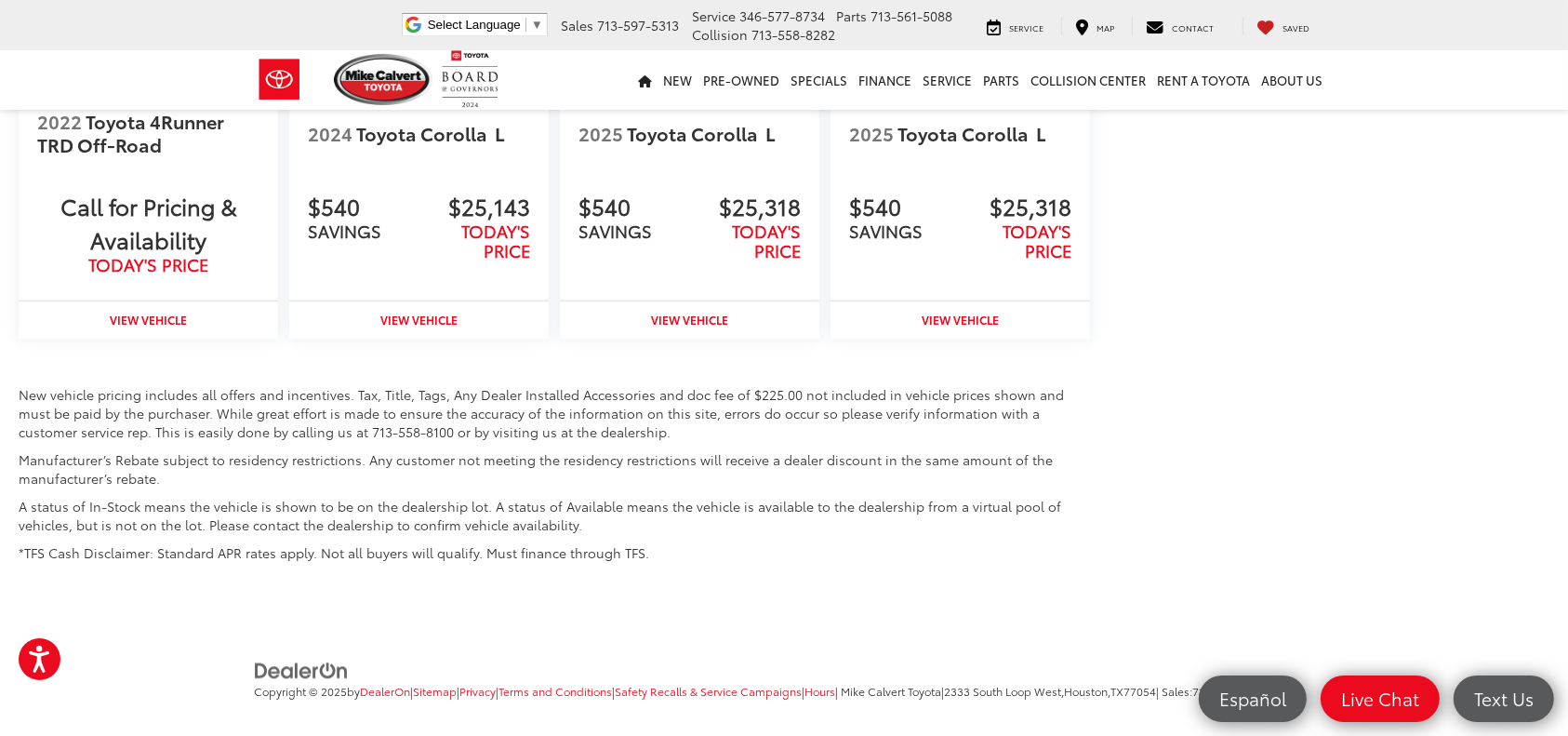 scroll, scrollTop: 4676, scrollLeft: 0, axis: vertical 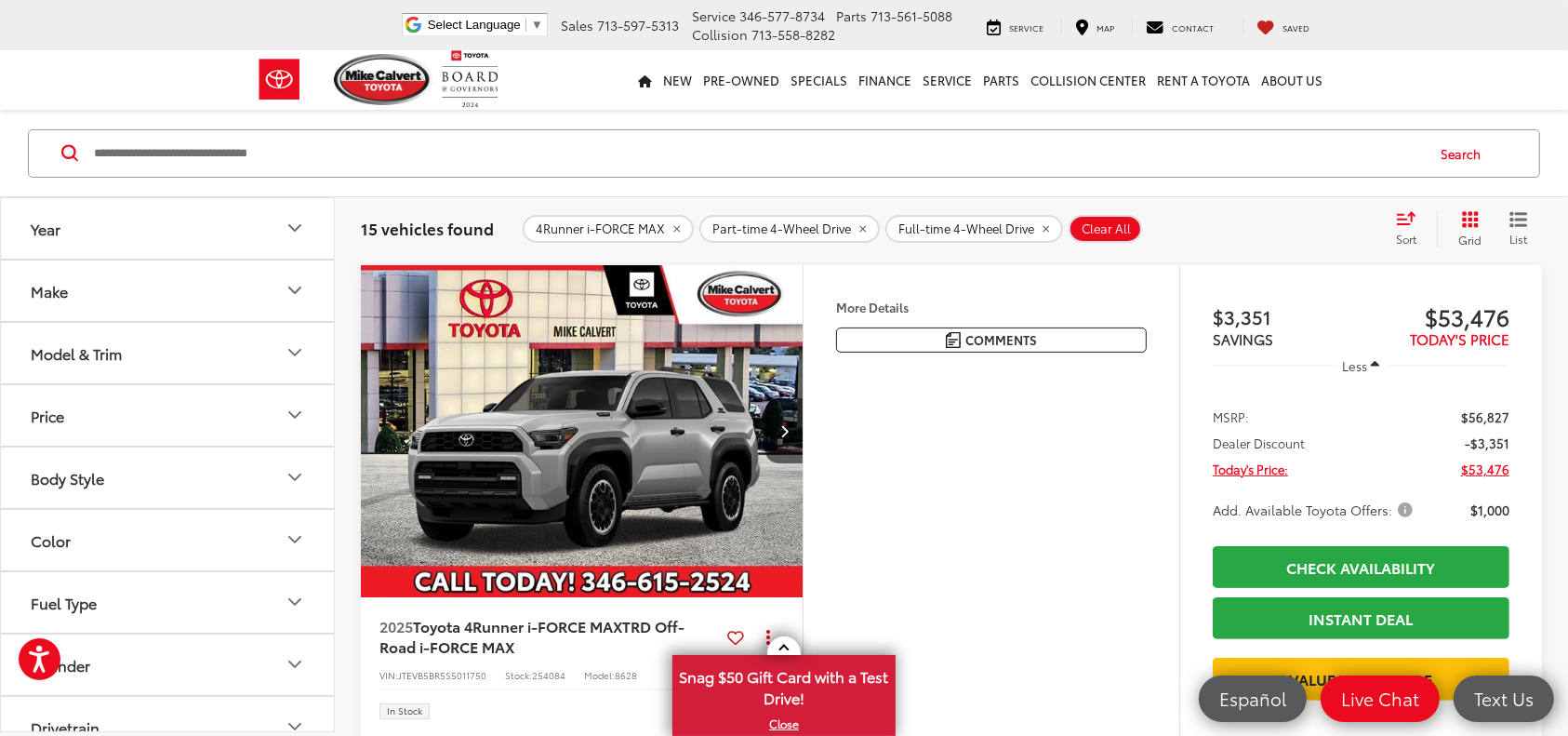 click on "Model & Trim" at bounding box center (168, 353) 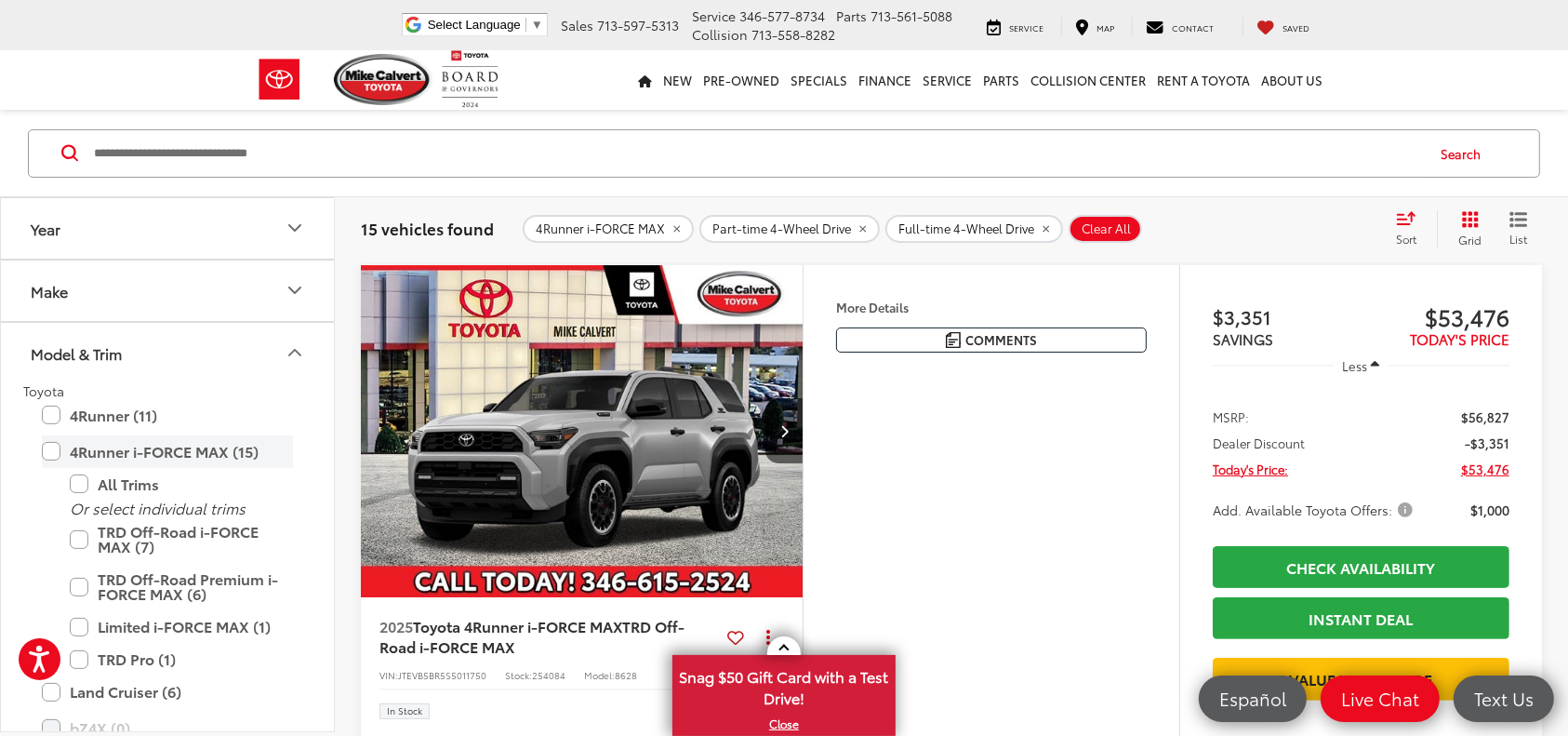 click on "4Runner i-FORCE MAX (15)" at bounding box center (167, 451) 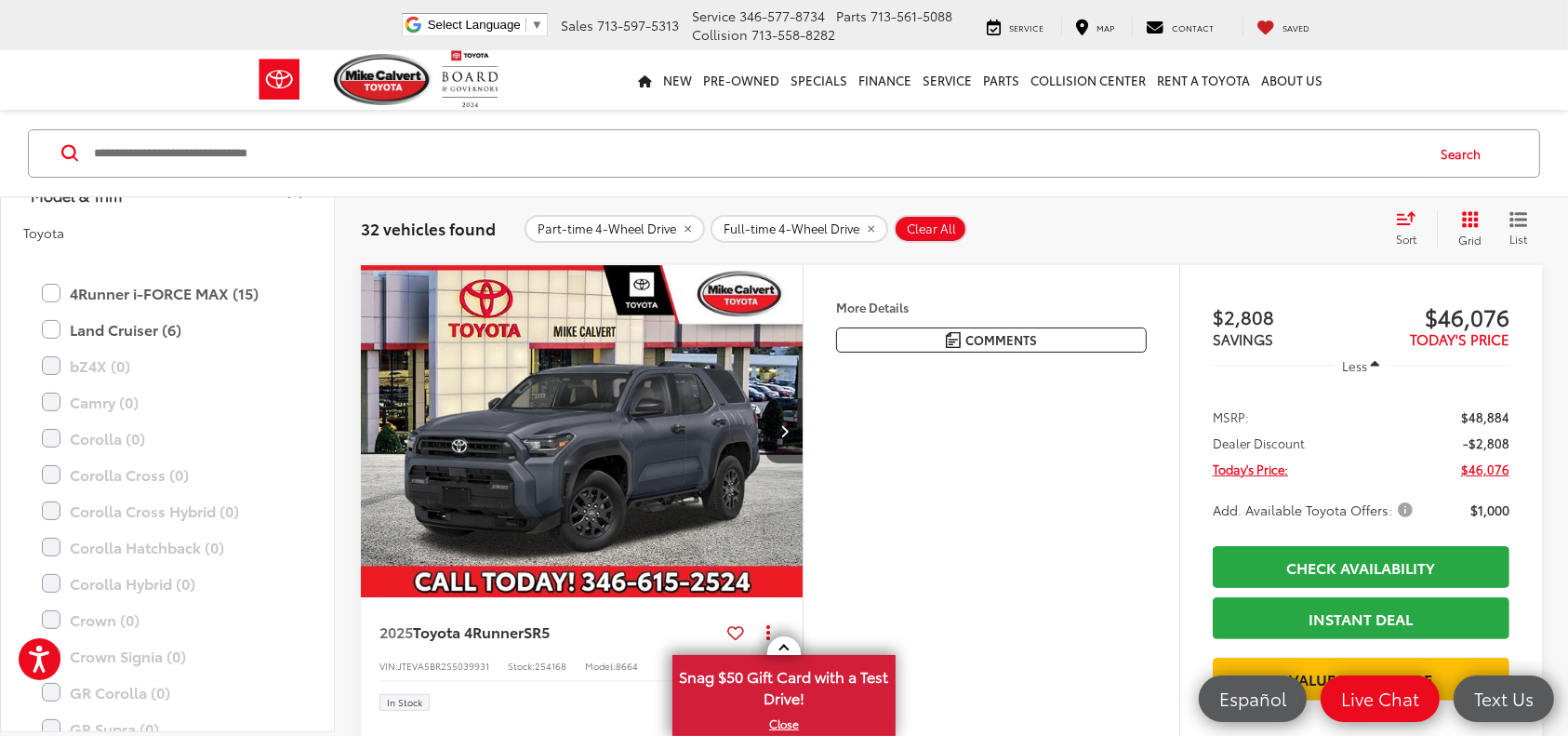 scroll, scrollTop: 0, scrollLeft: 0, axis: both 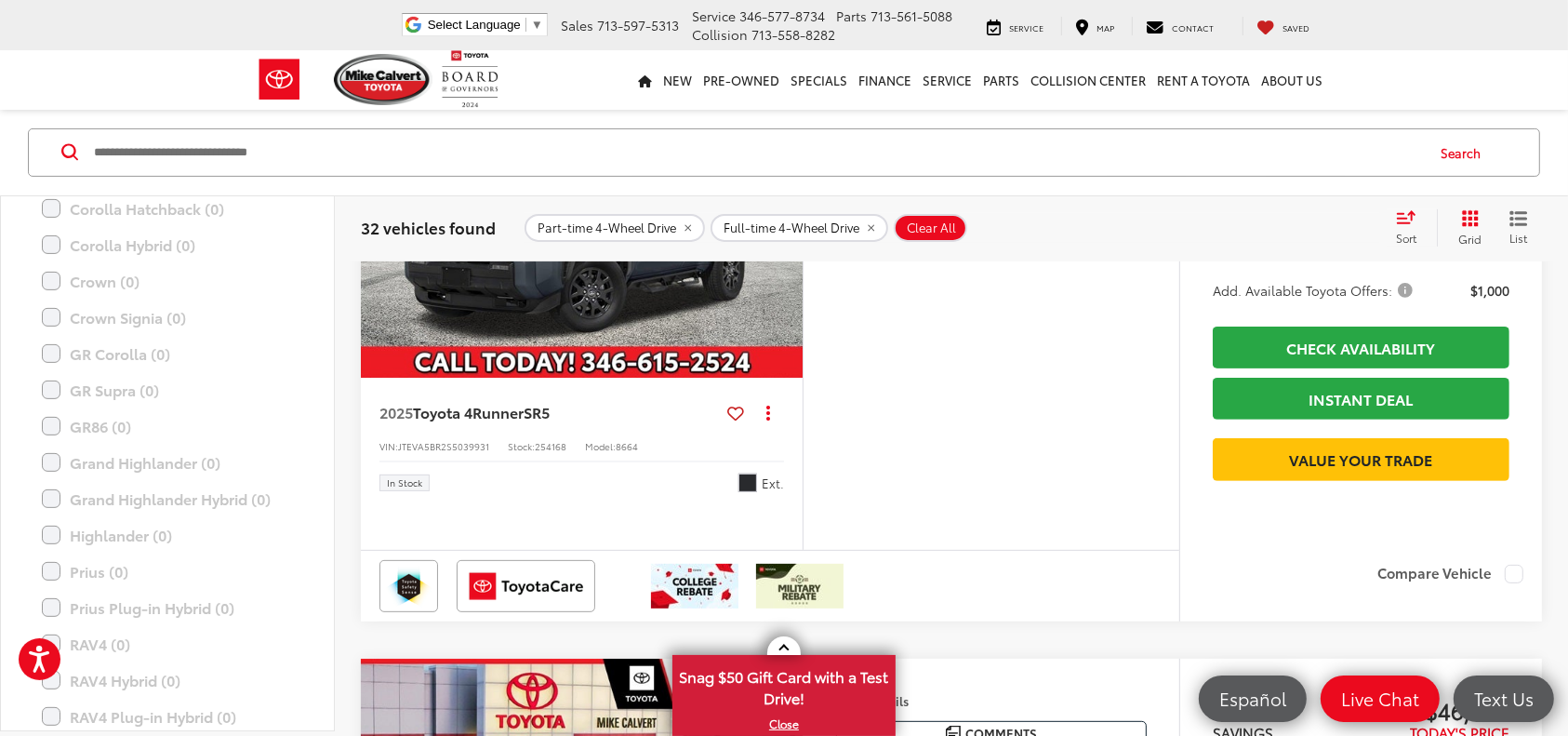 click 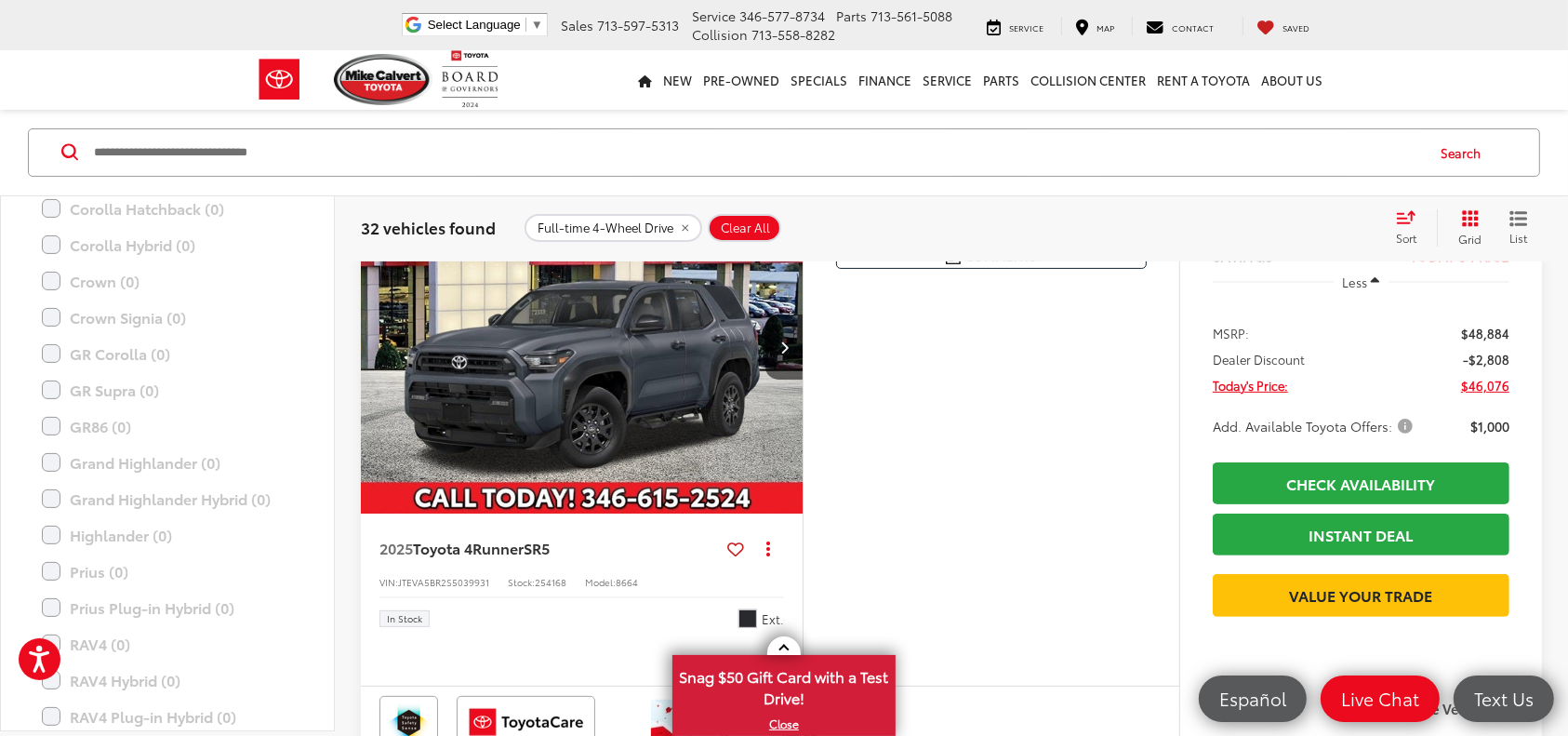 click 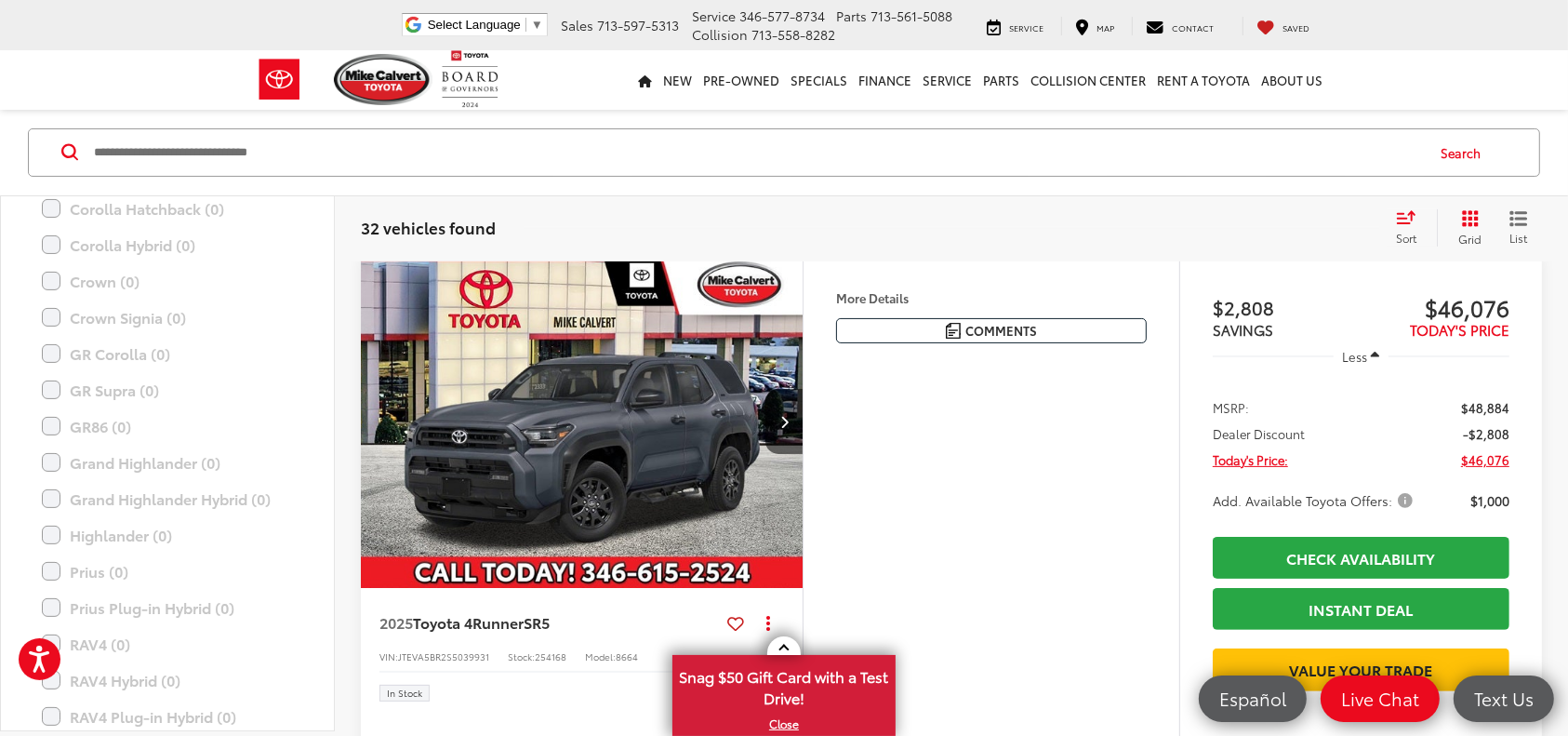 scroll, scrollTop: 276, scrollLeft: 0, axis: vertical 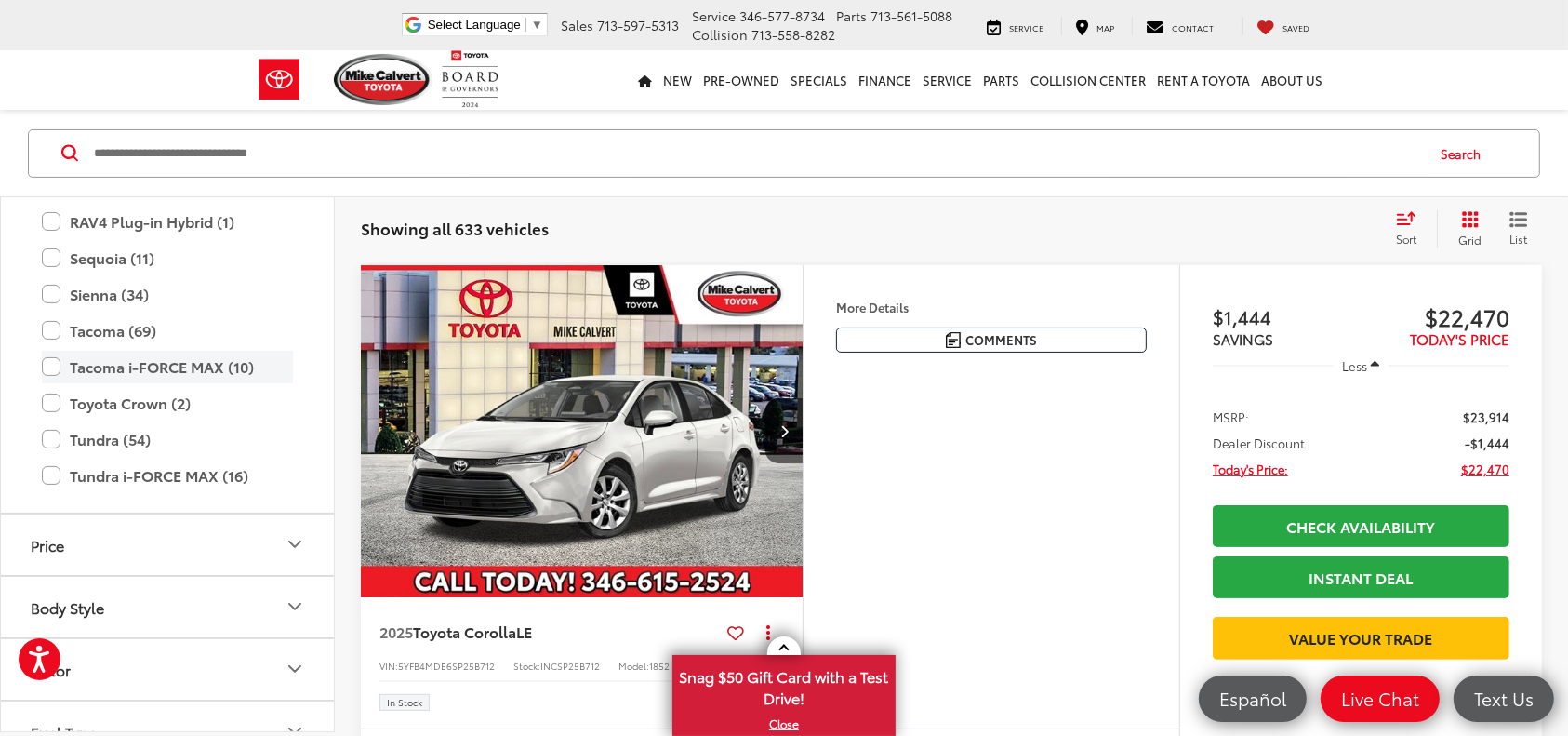 click on "Tacoma i-FORCE MAX (10)" at bounding box center [167, 367] 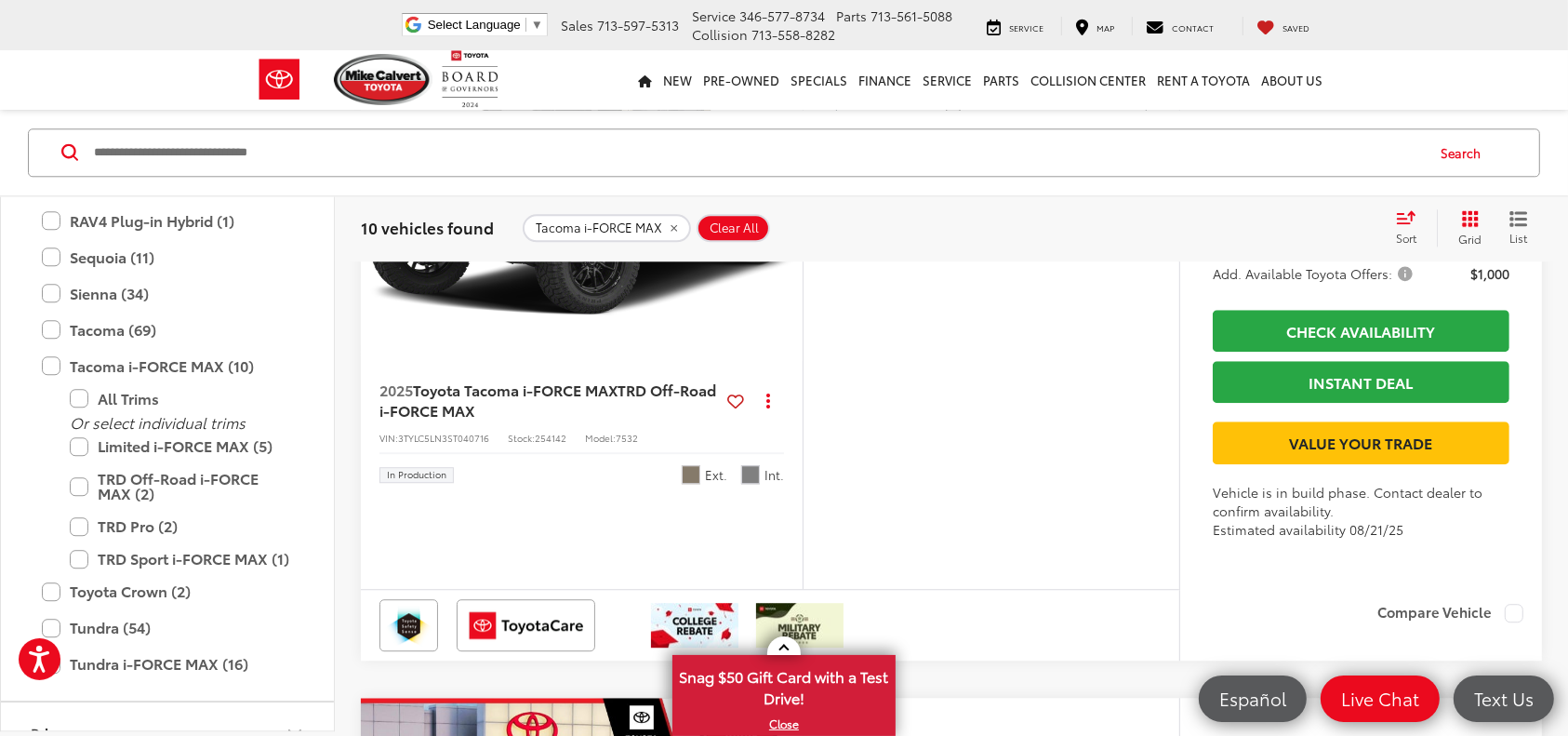 scroll, scrollTop: 5115, scrollLeft: 0, axis: vertical 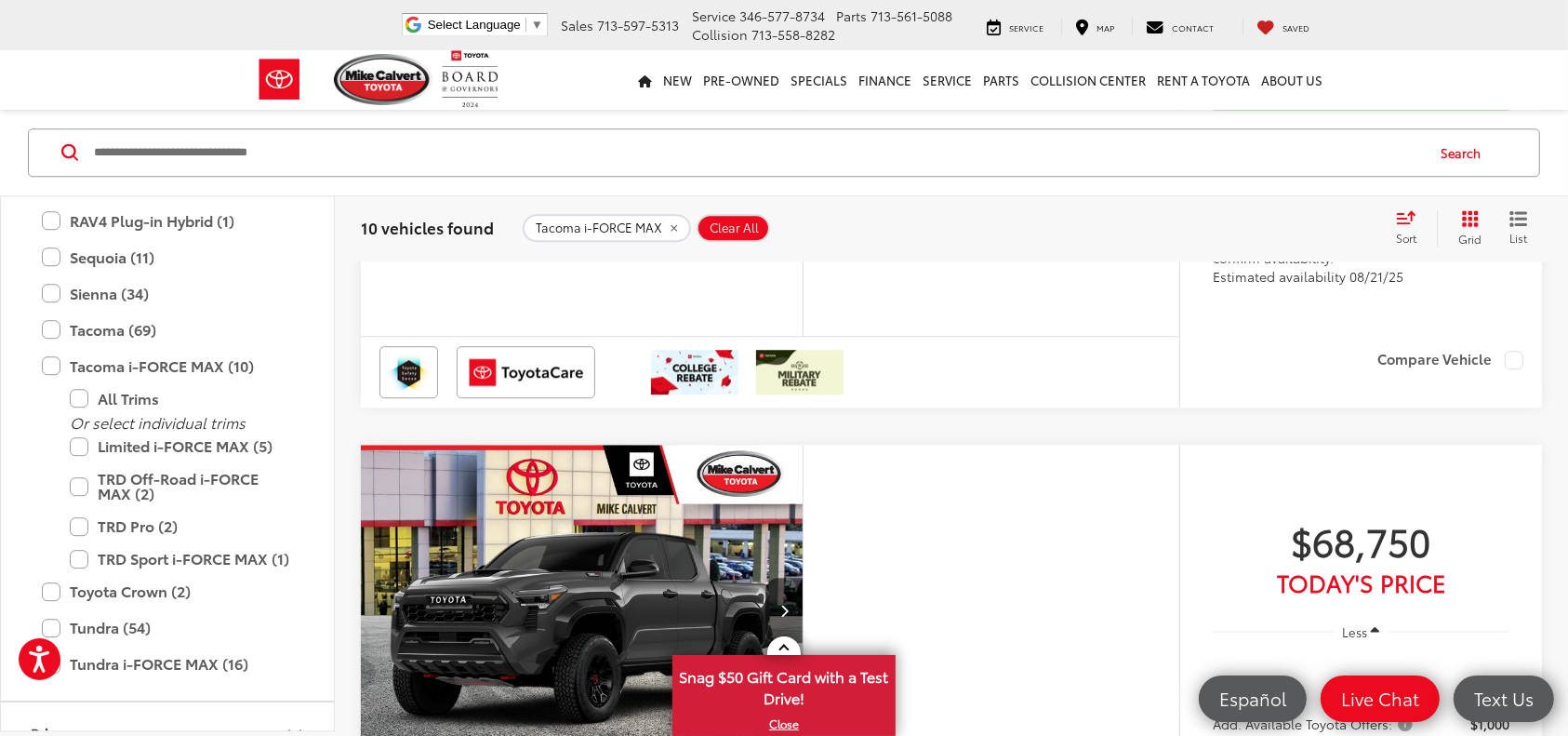 click on "Comments" at bounding box center (1001, -150) 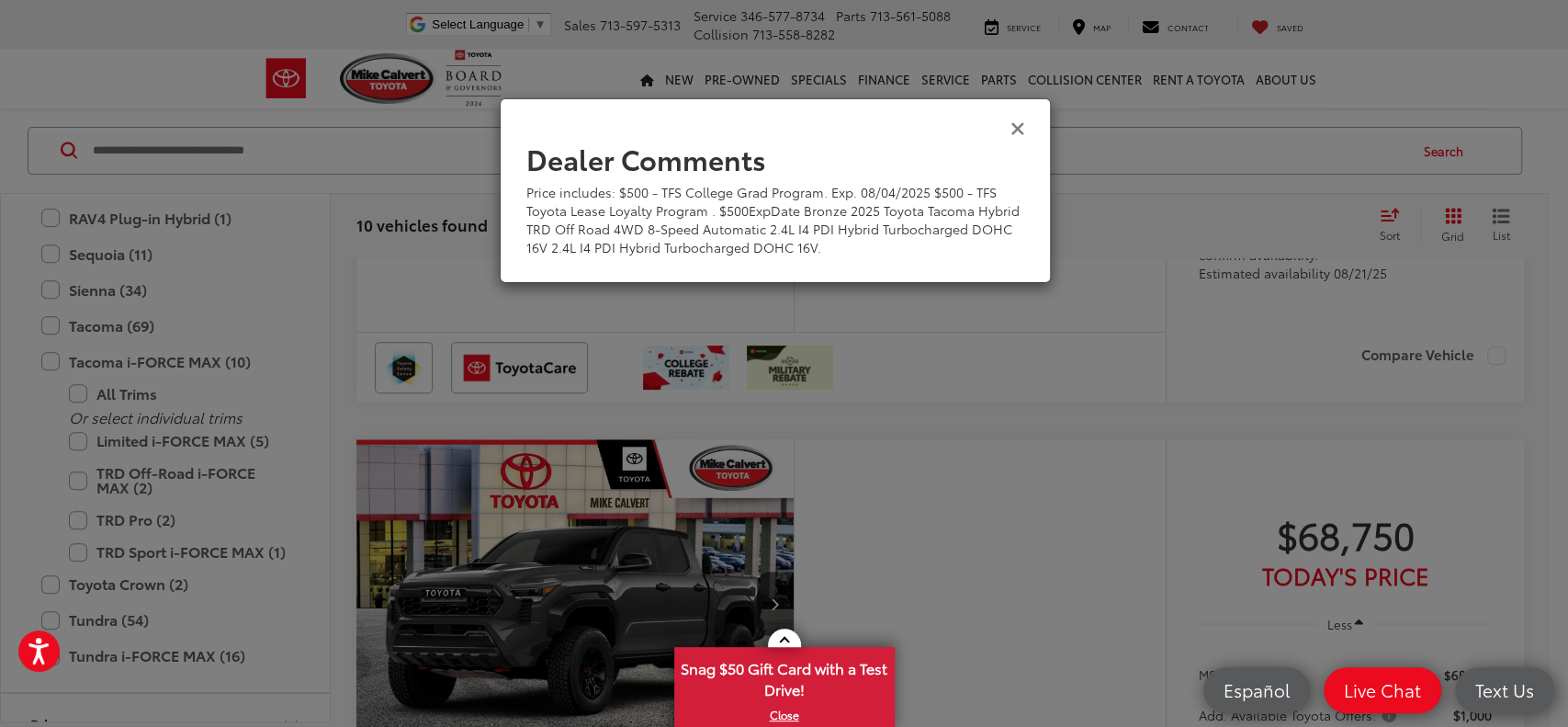 click at bounding box center [1018, 127] 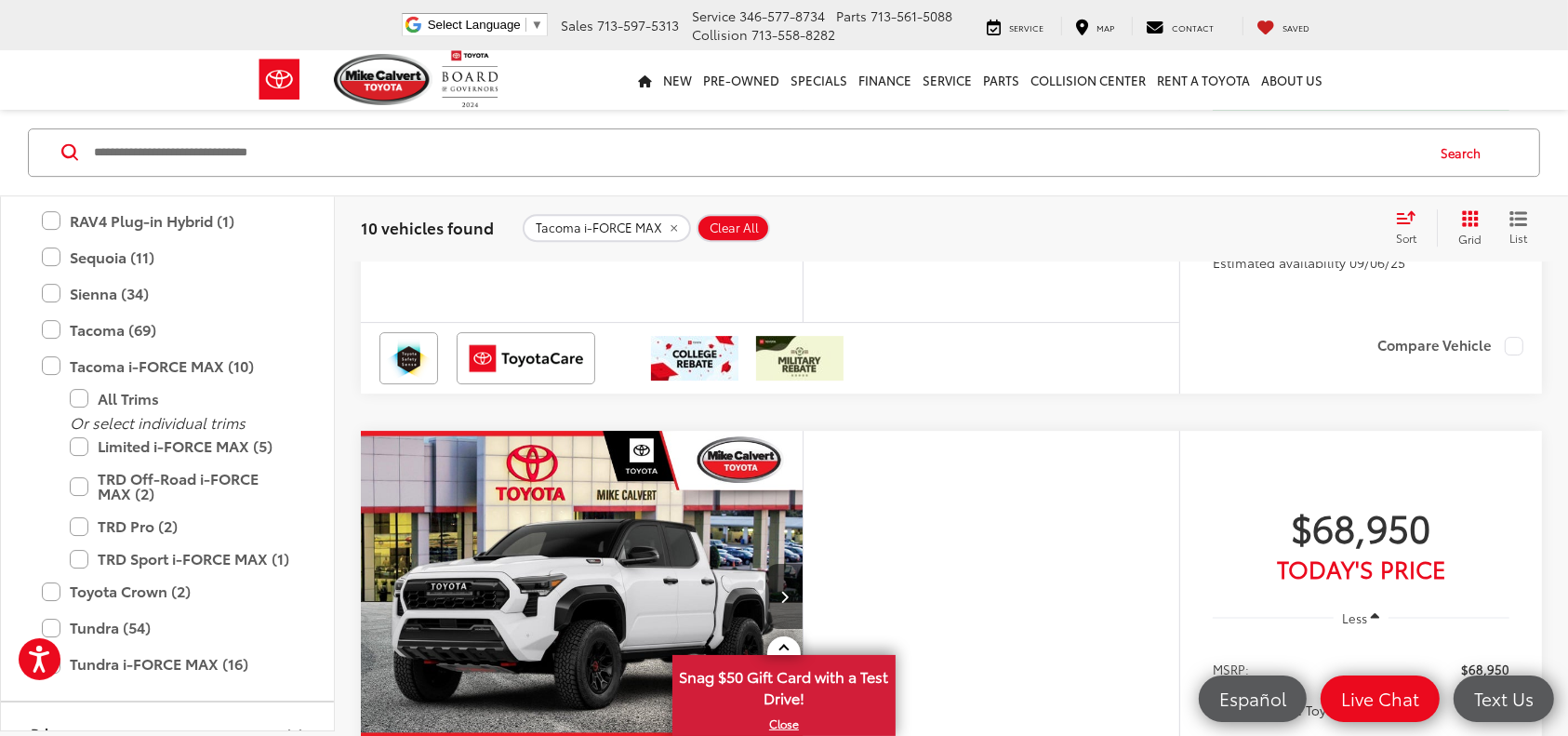 scroll, scrollTop: 5612, scrollLeft: 0, axis: vertical 